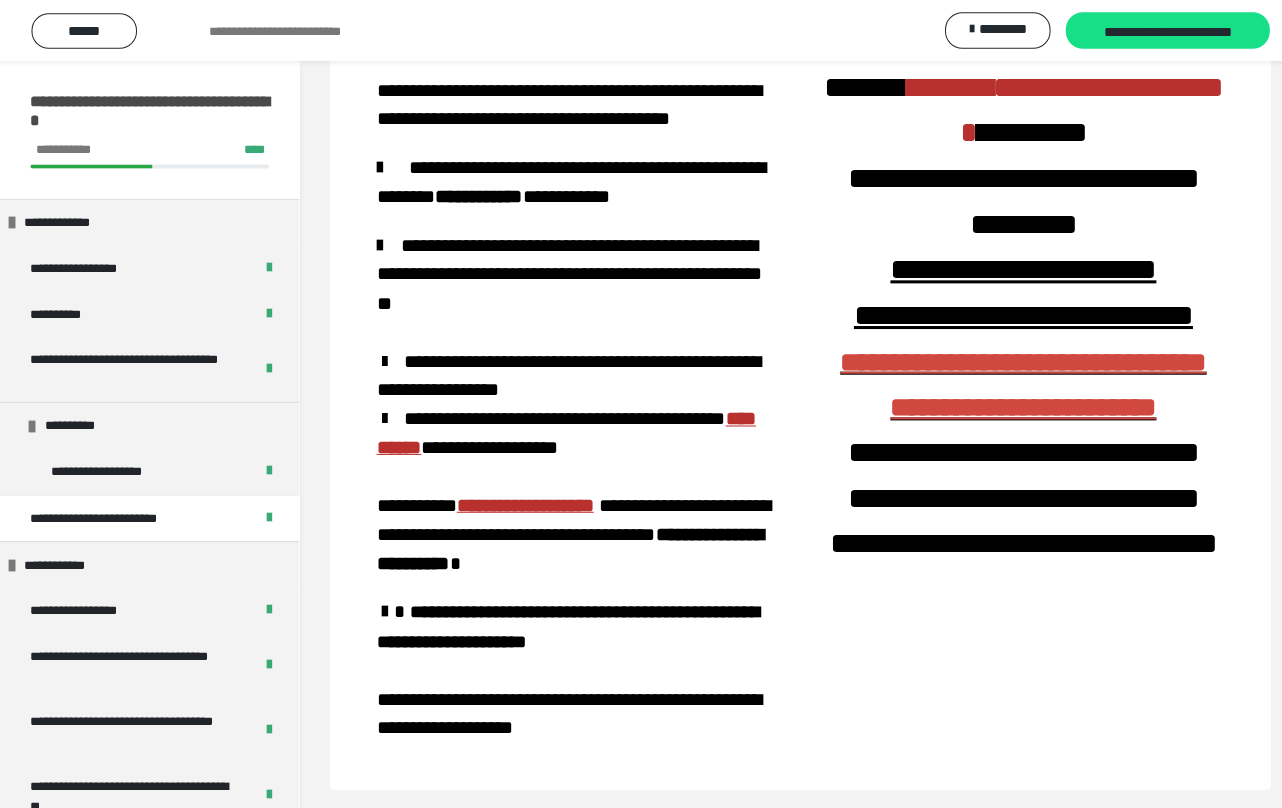 scroll, scrollTop: 280, scrollLeft: 0, axis: vertical 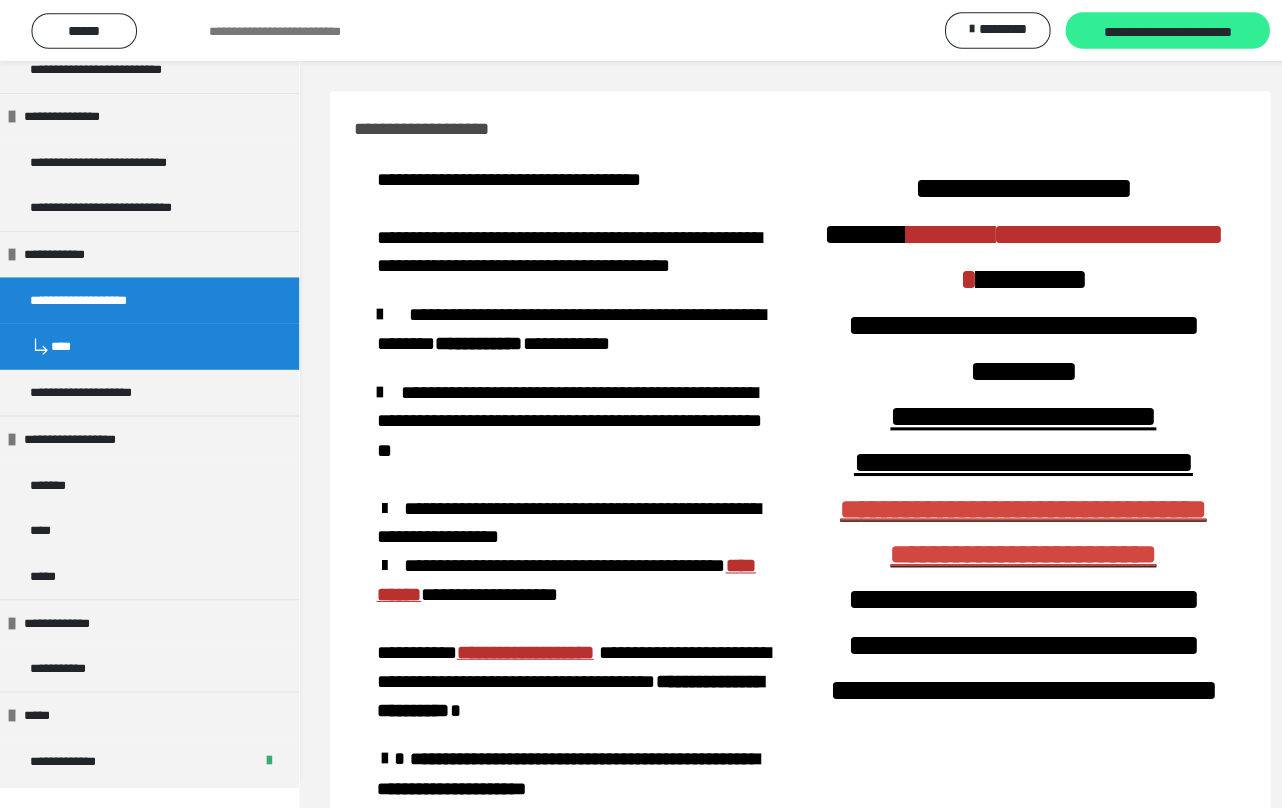 click on "**********" at bounding box center (1150, 31) 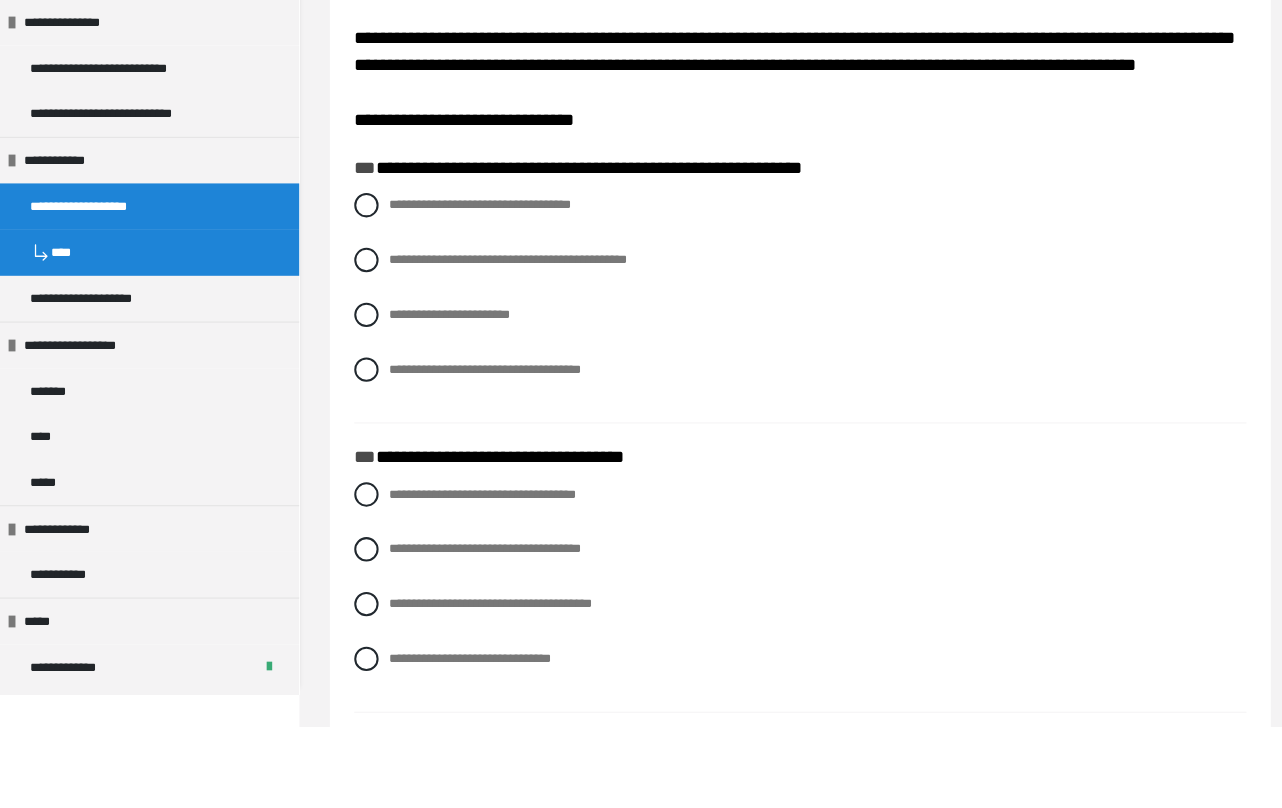 scroll, scrollTop: 55, scrollLeft: 0, axis: vertical 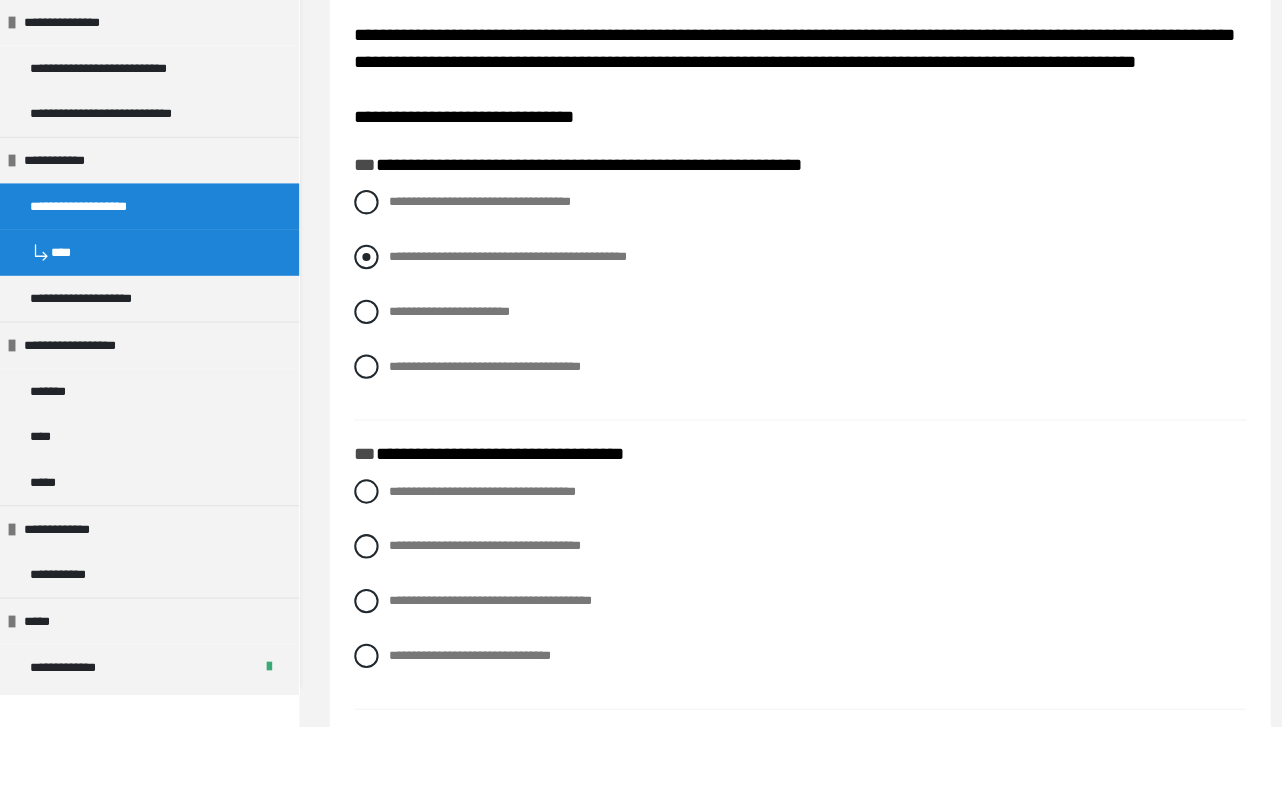 click at bounding box center [361, 345] 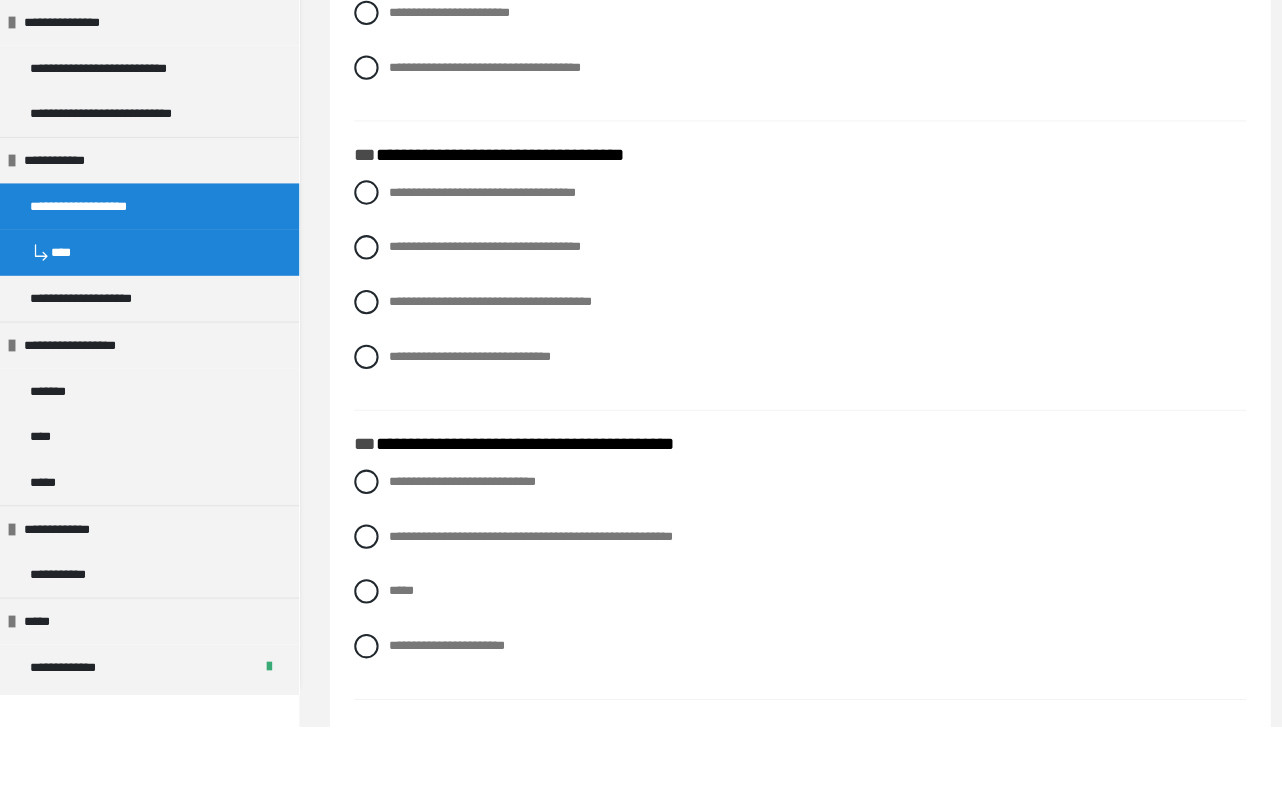 scroll, scrollTop: 356, scrollLeft: 0, axis: vertical 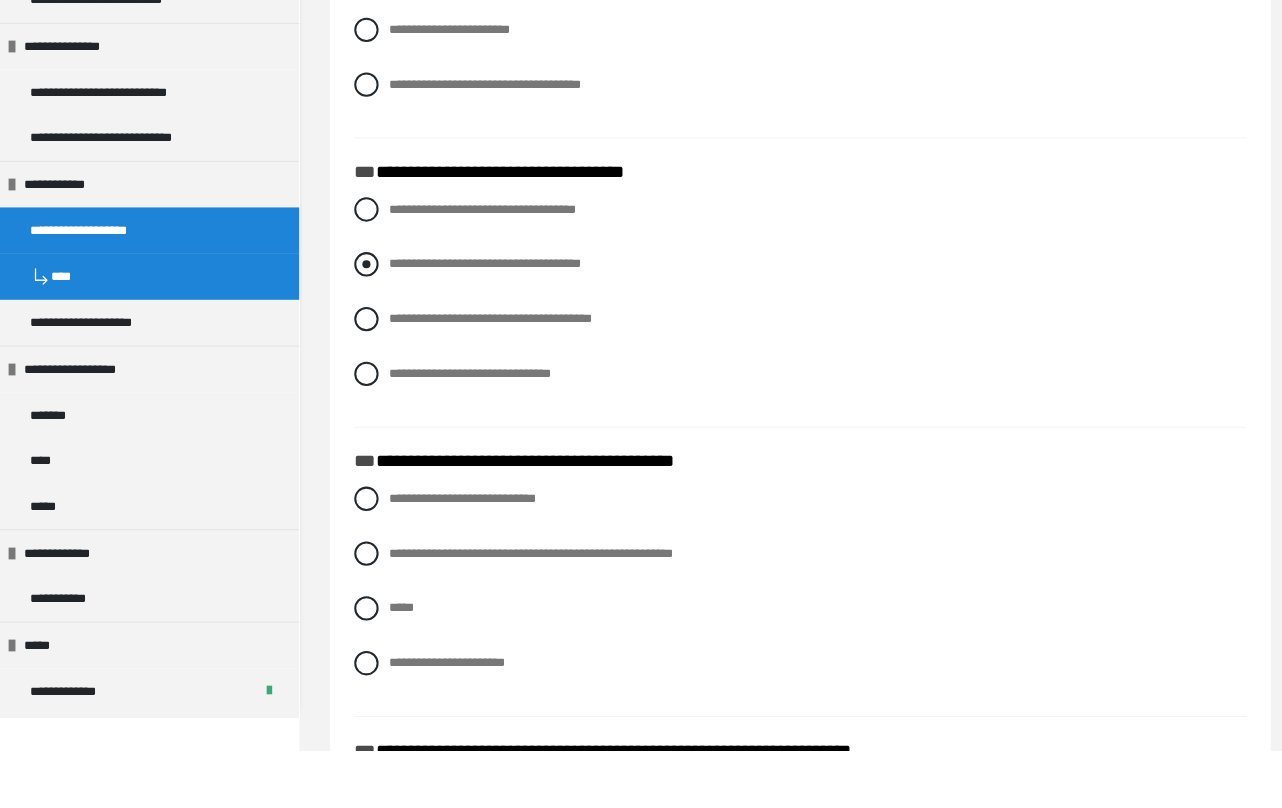 click at bounding box center [361, 329] 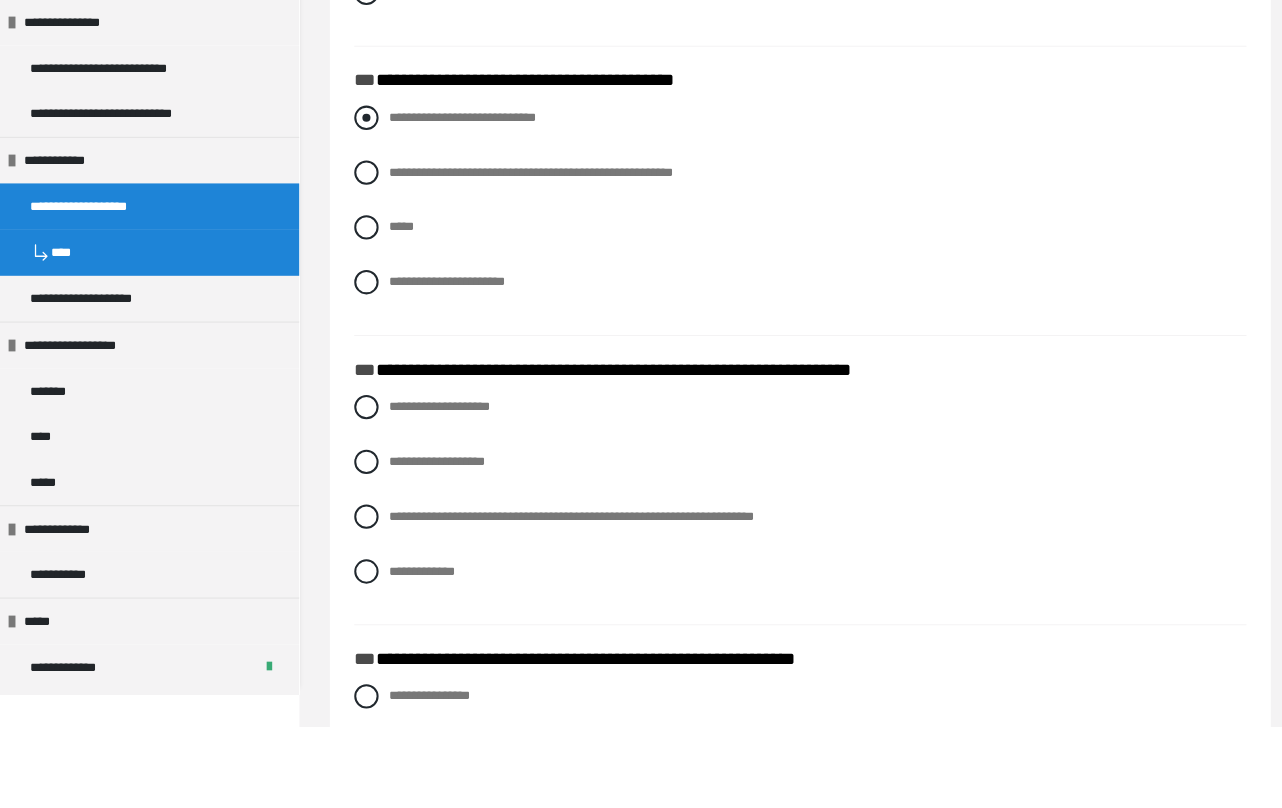 scroll, scrollTop: 709, scrollLeft: 0, axis: vertical 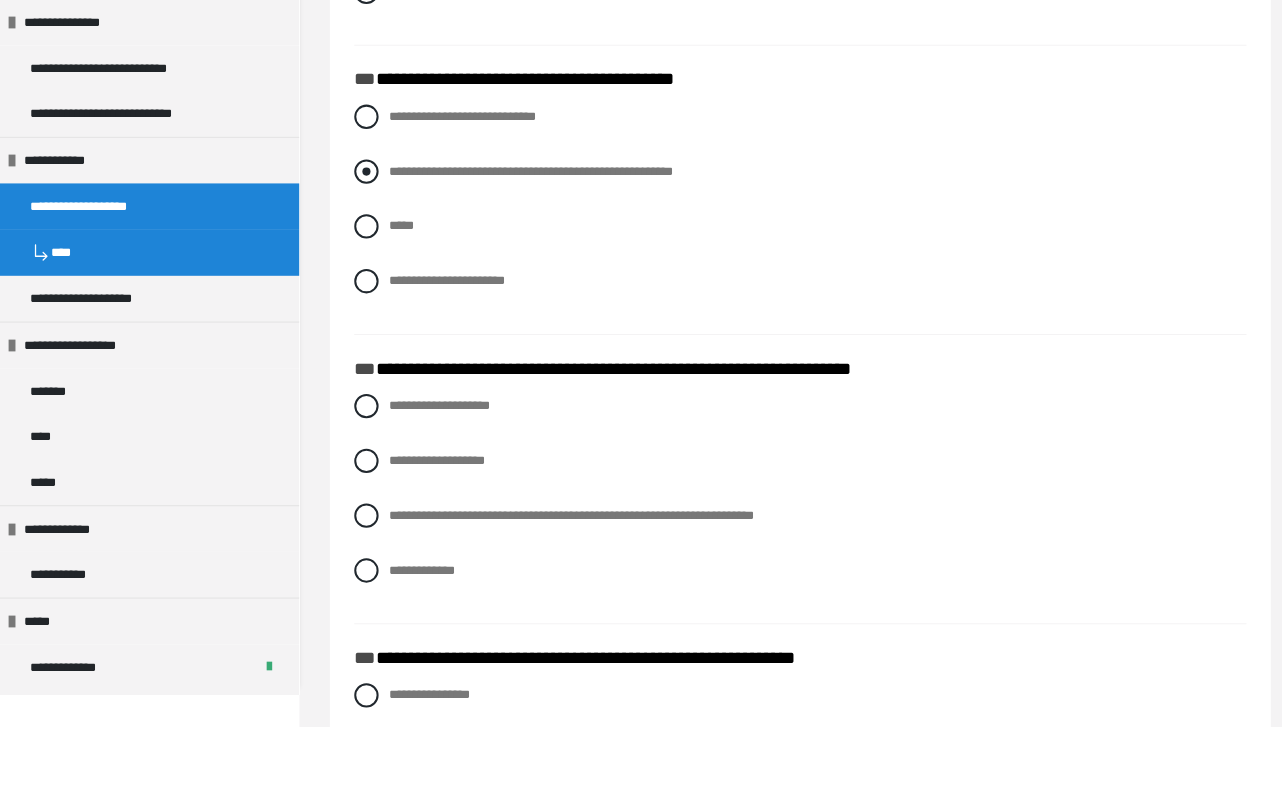 click at bounding box center [361, 261] 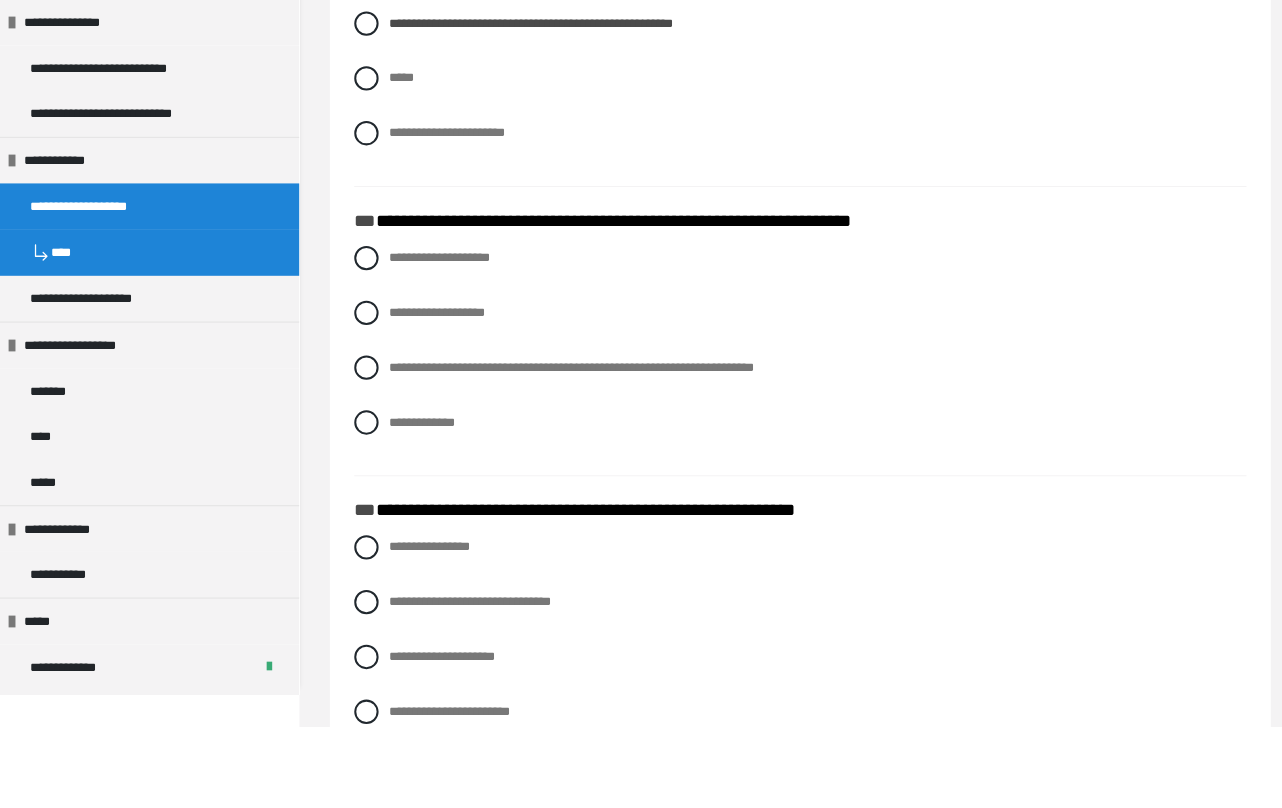 scroll, scrollTop: 857, scrollLeft: 0, axis: vertical 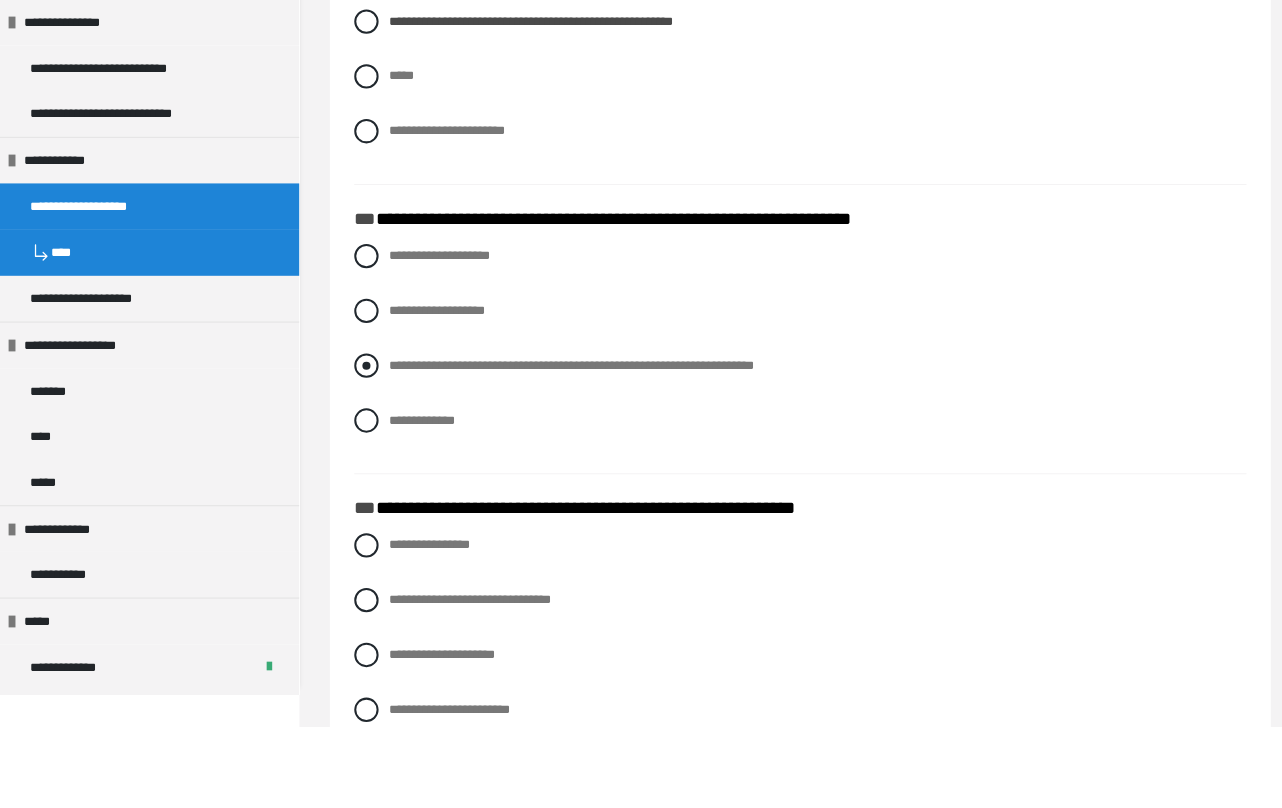 click at bounding box center (361, 452) 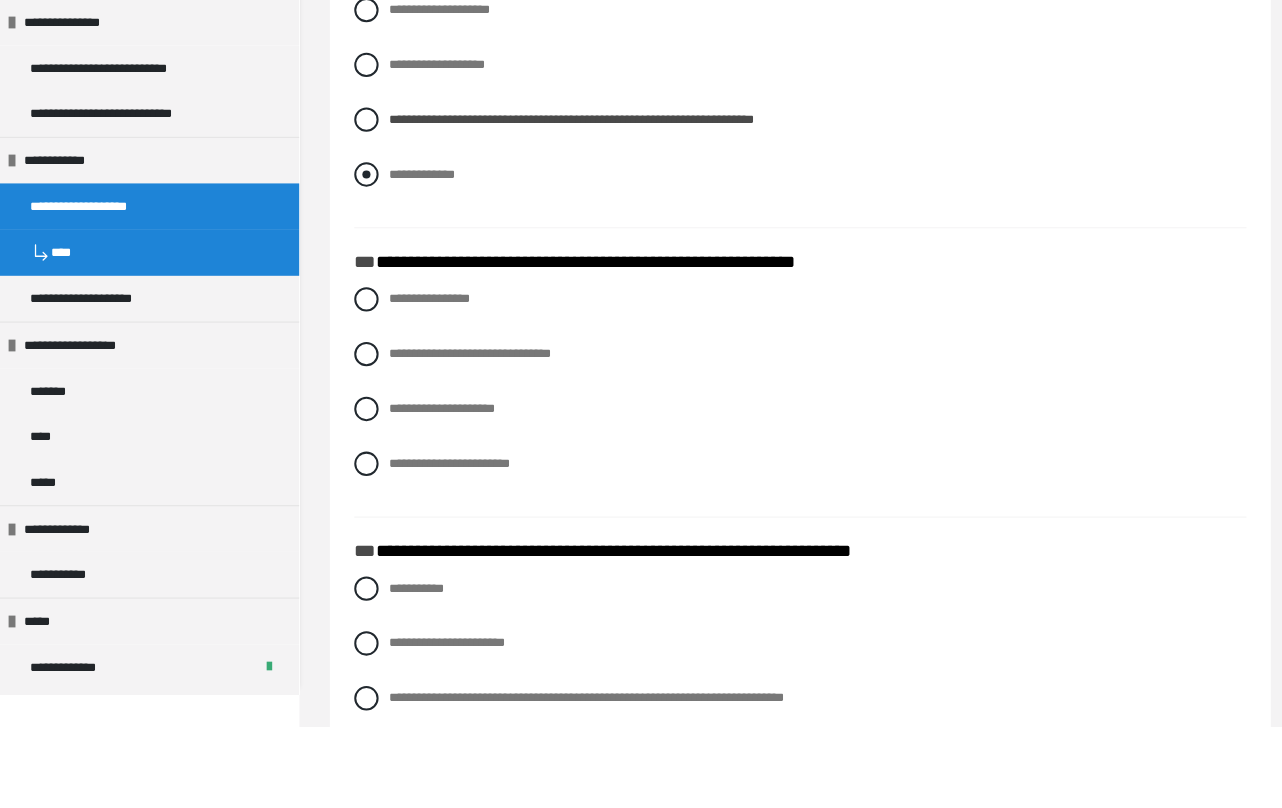 scroll, scrollTop: 1100, scrollLeft: 0, axis: vertical 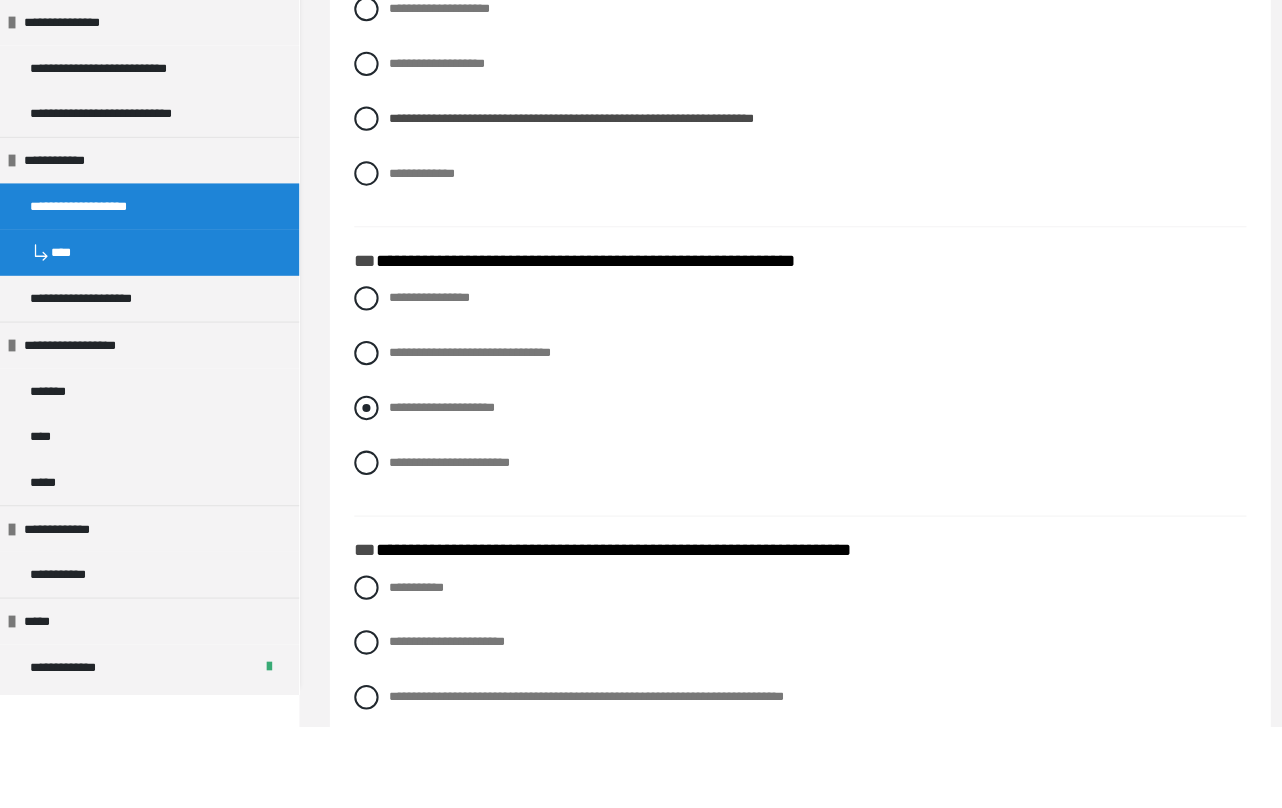 click at bounding box center (361, 494) 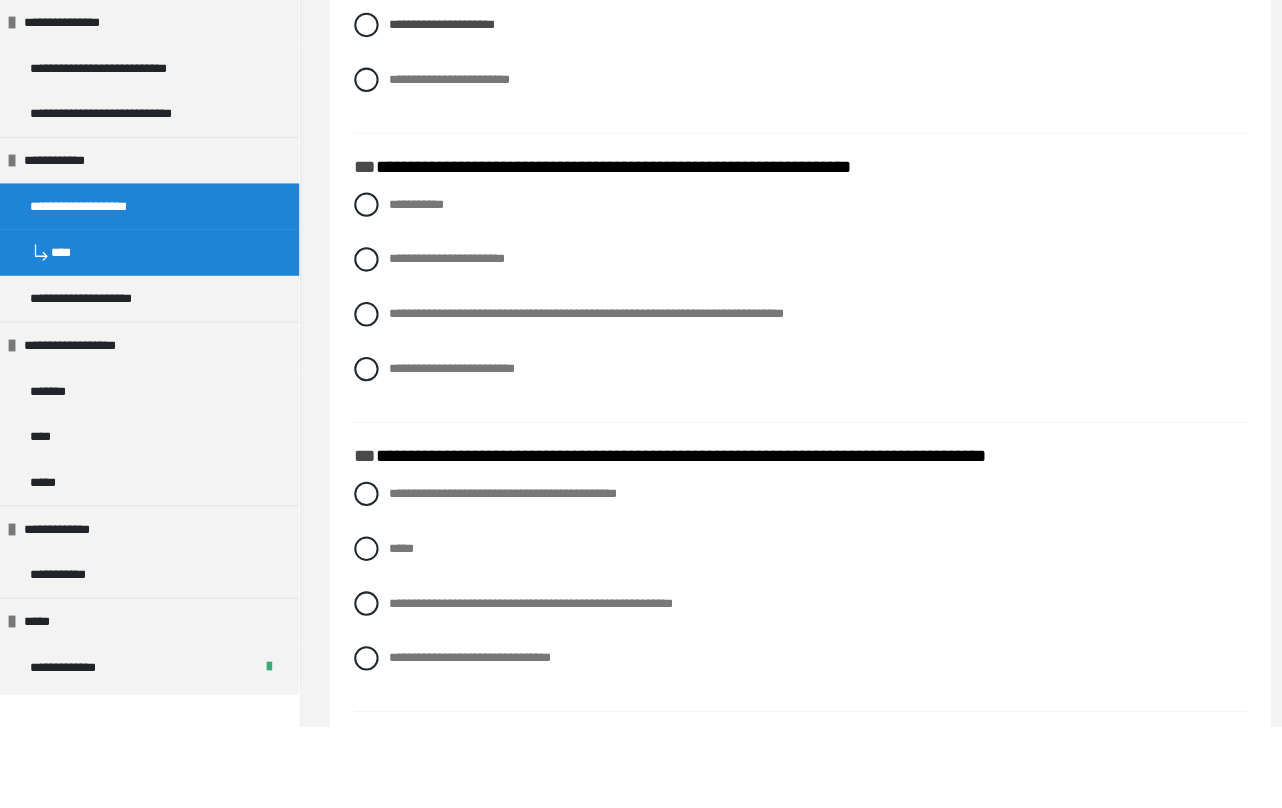 scroll, scrollTop: 1479, scrollLeft: 0, axis: vertical 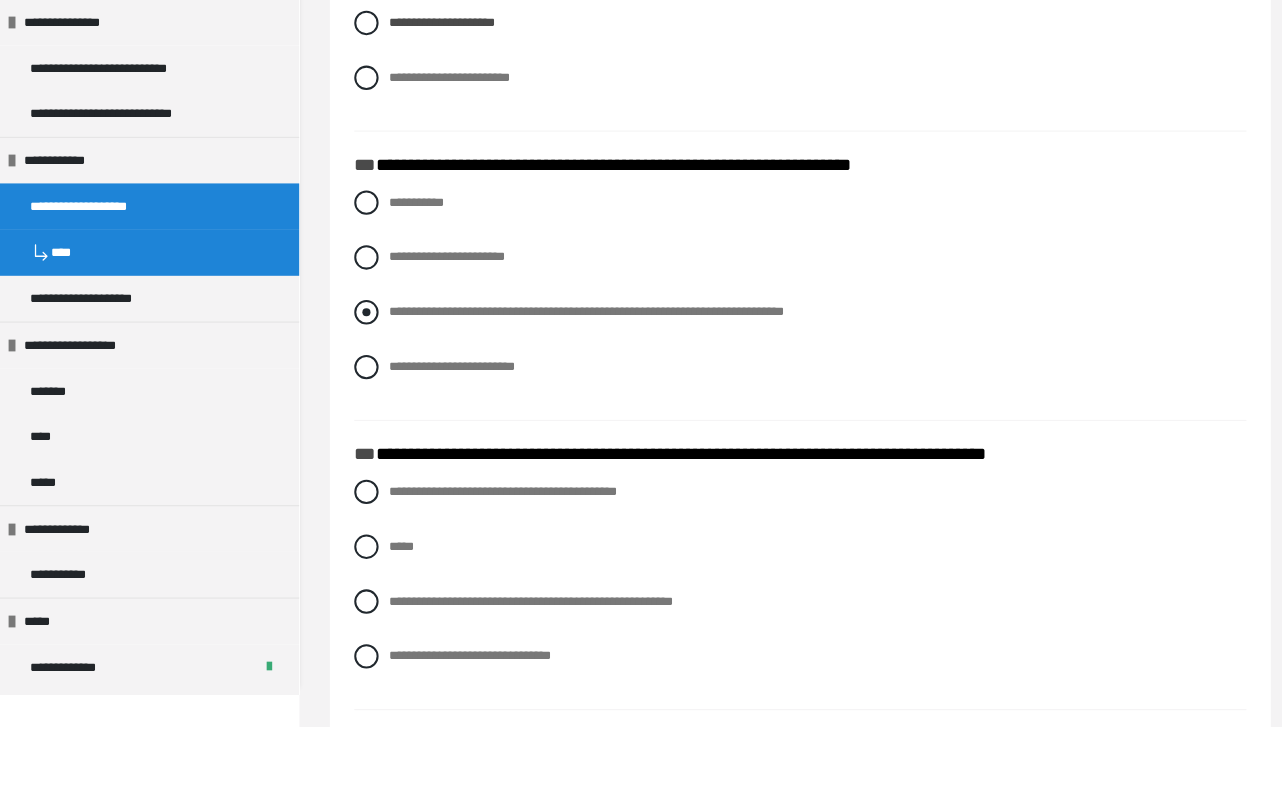 click at bounding box center [361, 400] 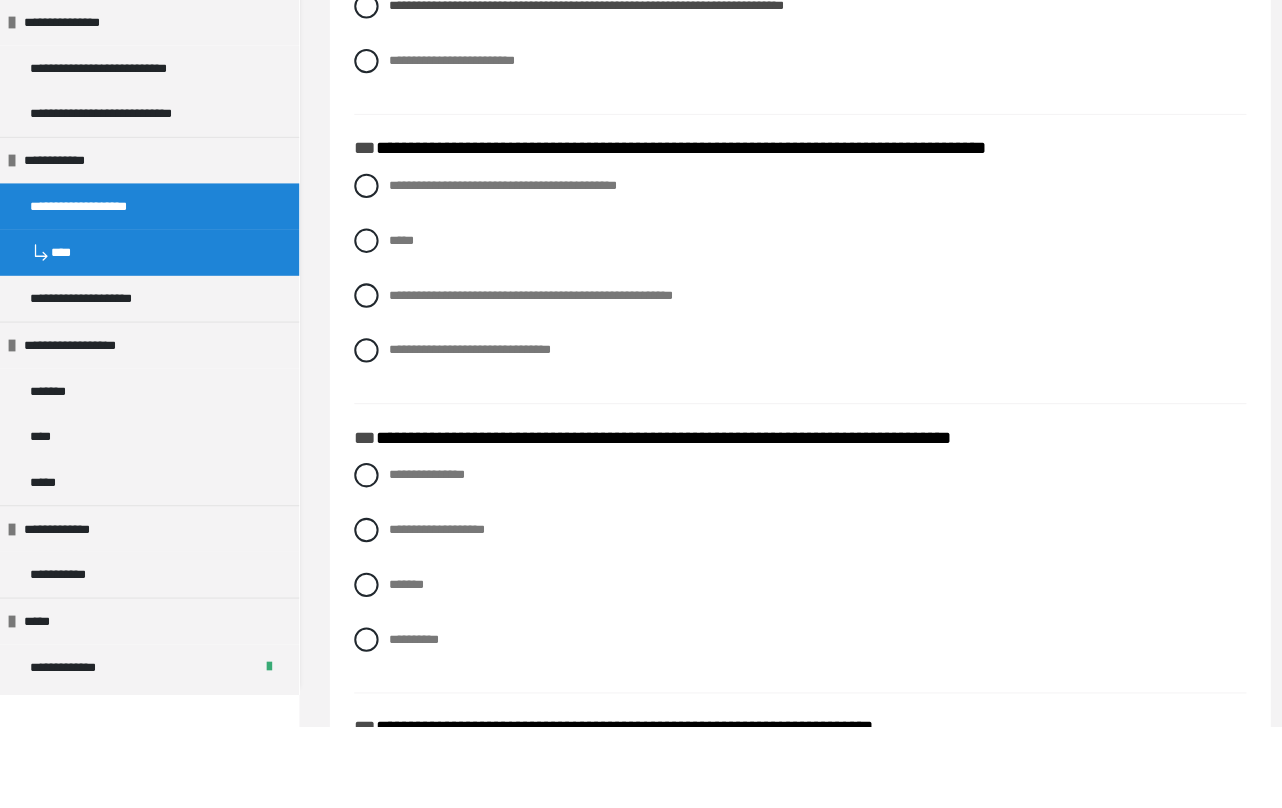 scroll, scrollTop: 1783, scrollLeft: 0, axis: vertical 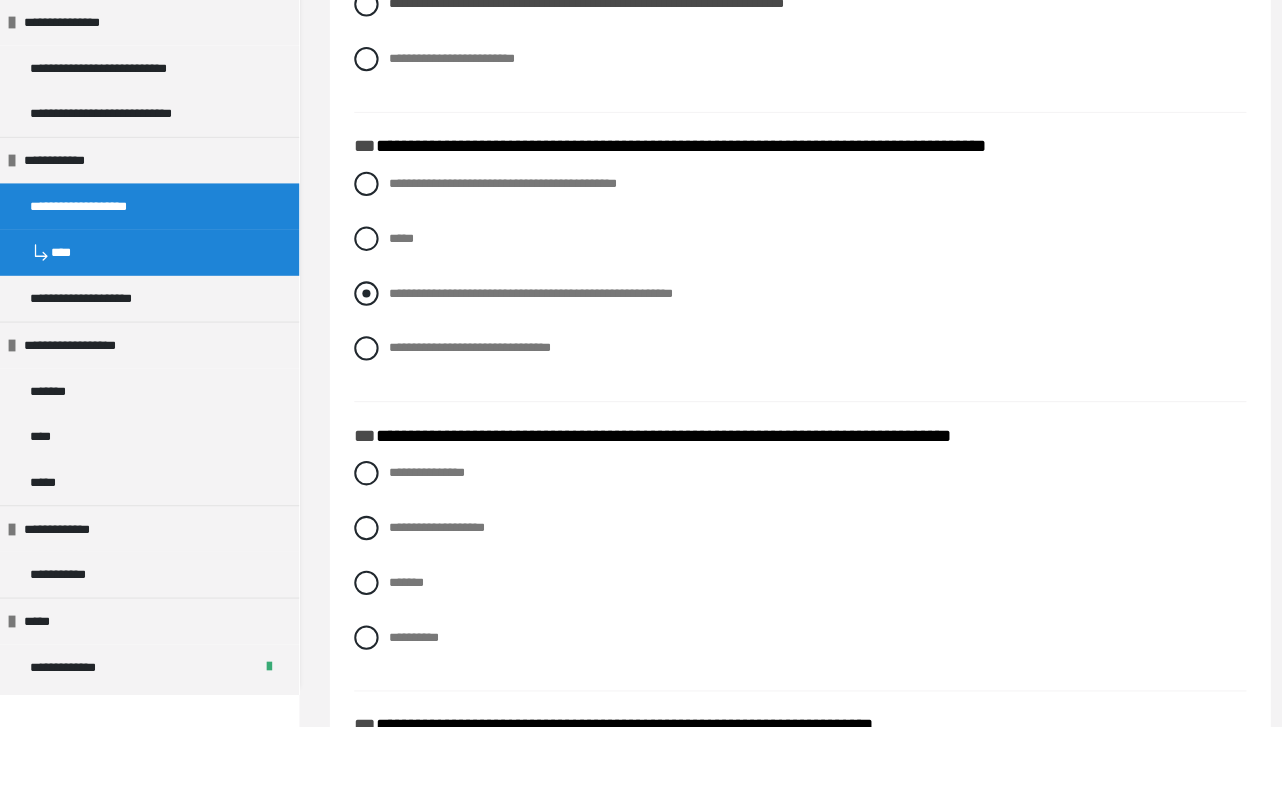 click at bounding box center [361, 381] 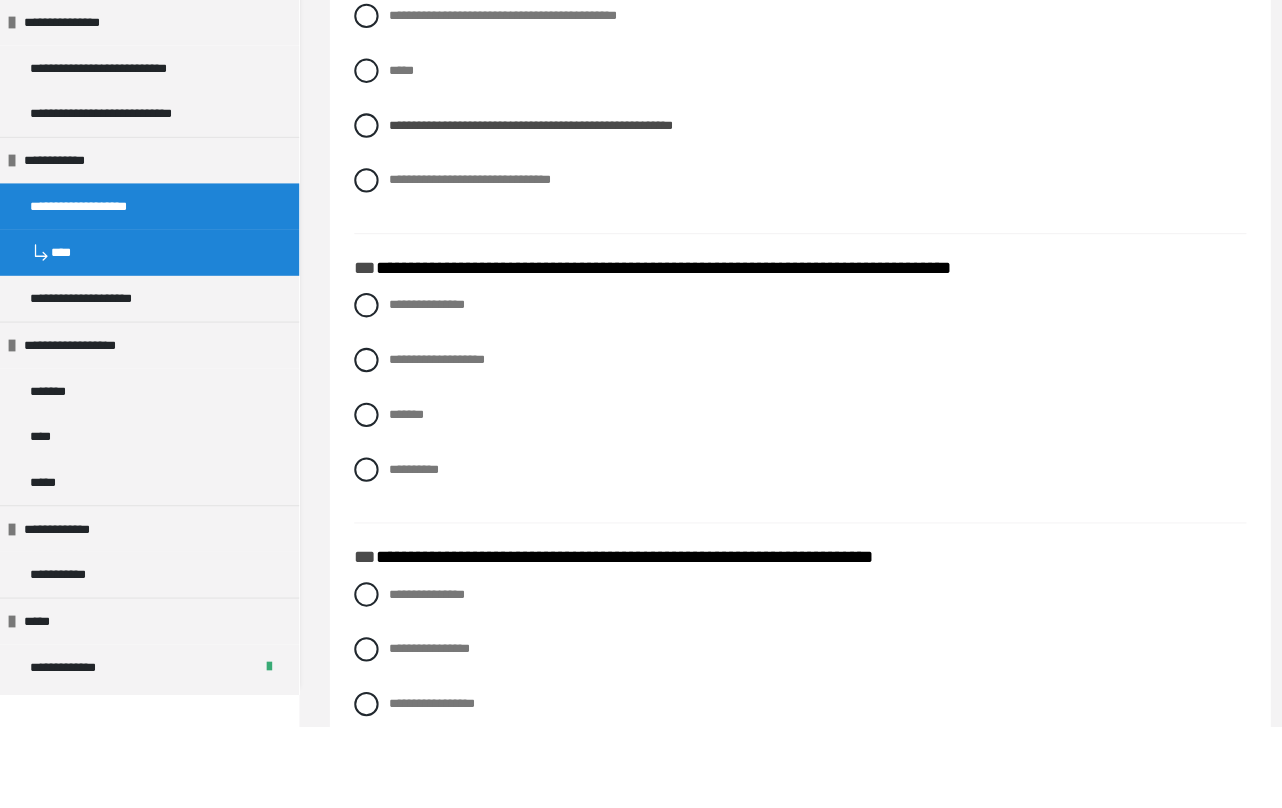 scroll, scrollTop: 1949, scrollLeft: 0, axis: vertical 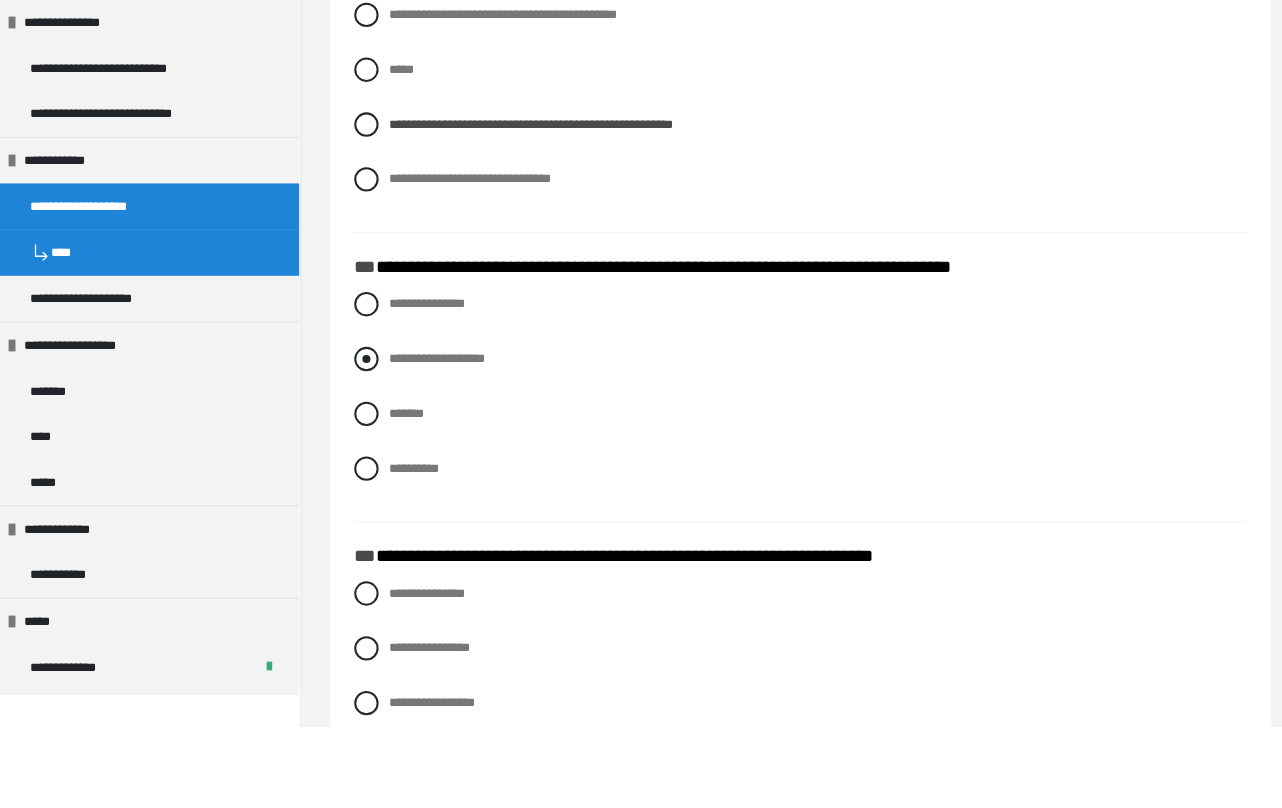 click at bounding box center [361, 446] 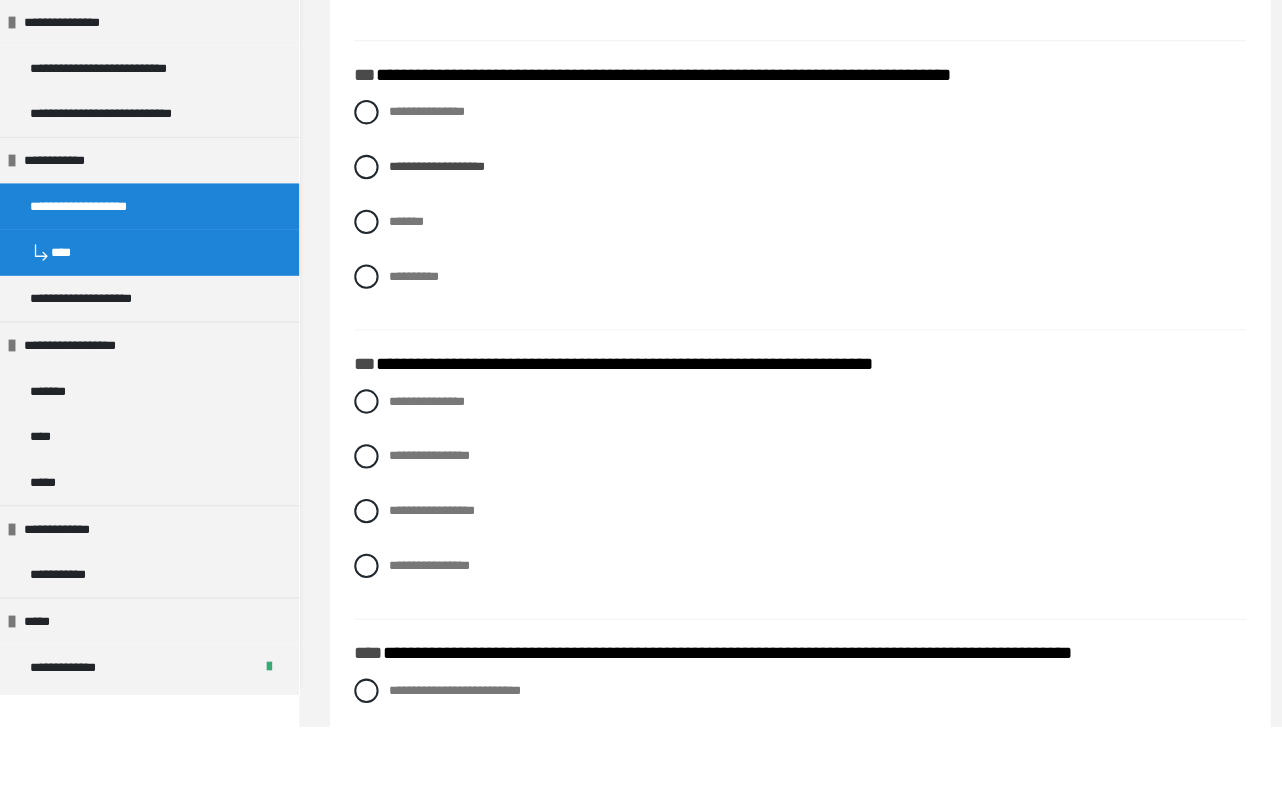 scroll, scrollTop: 2143, scrollLeft: 0, axis: vertical 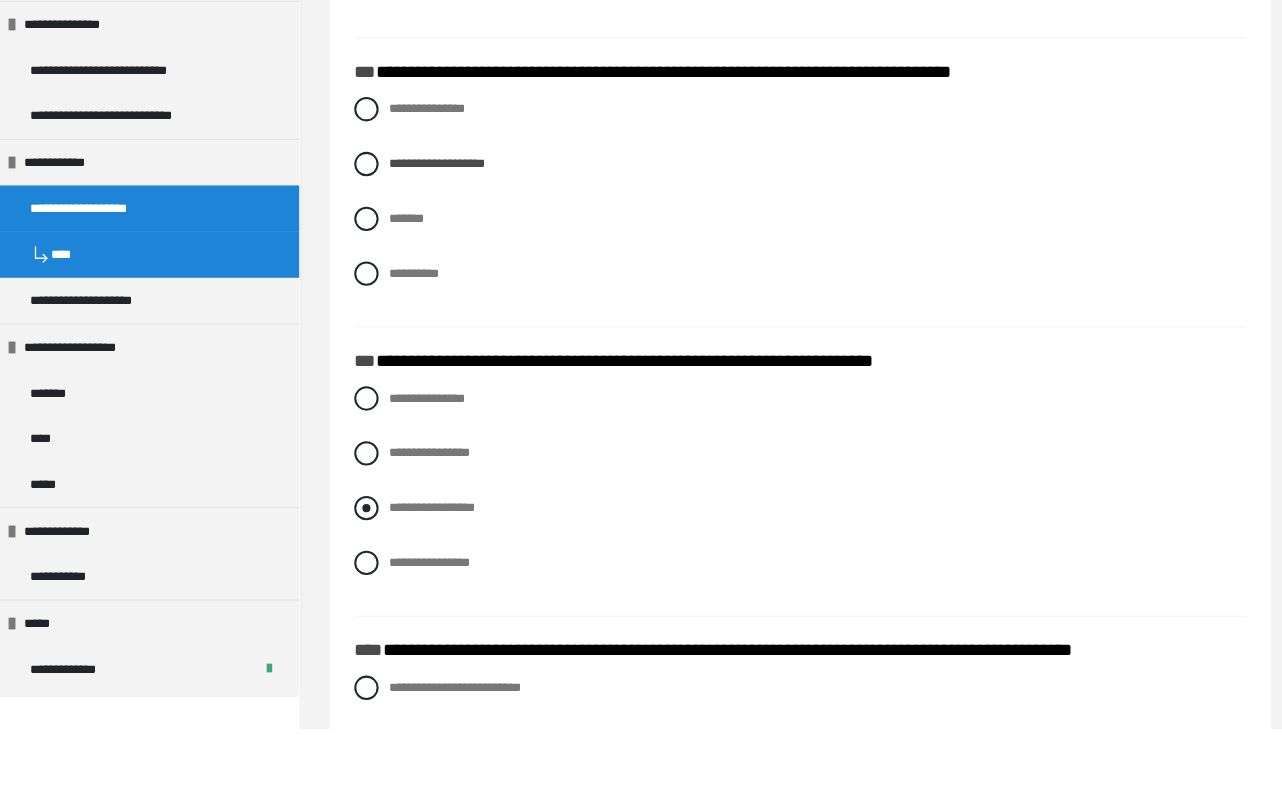 click at bounding box center (361, 591) 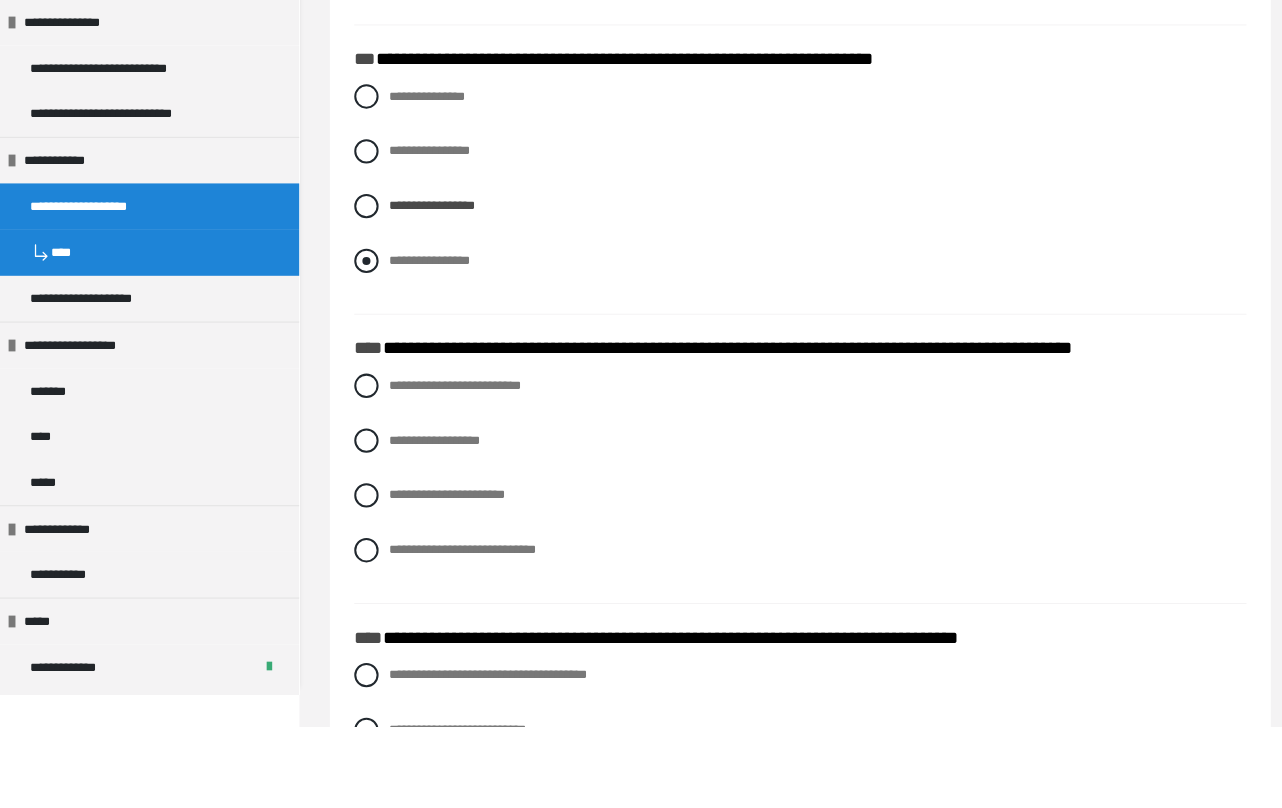 scroll, scrollTop: 2441, scrollLeft: 0, axis: vertical 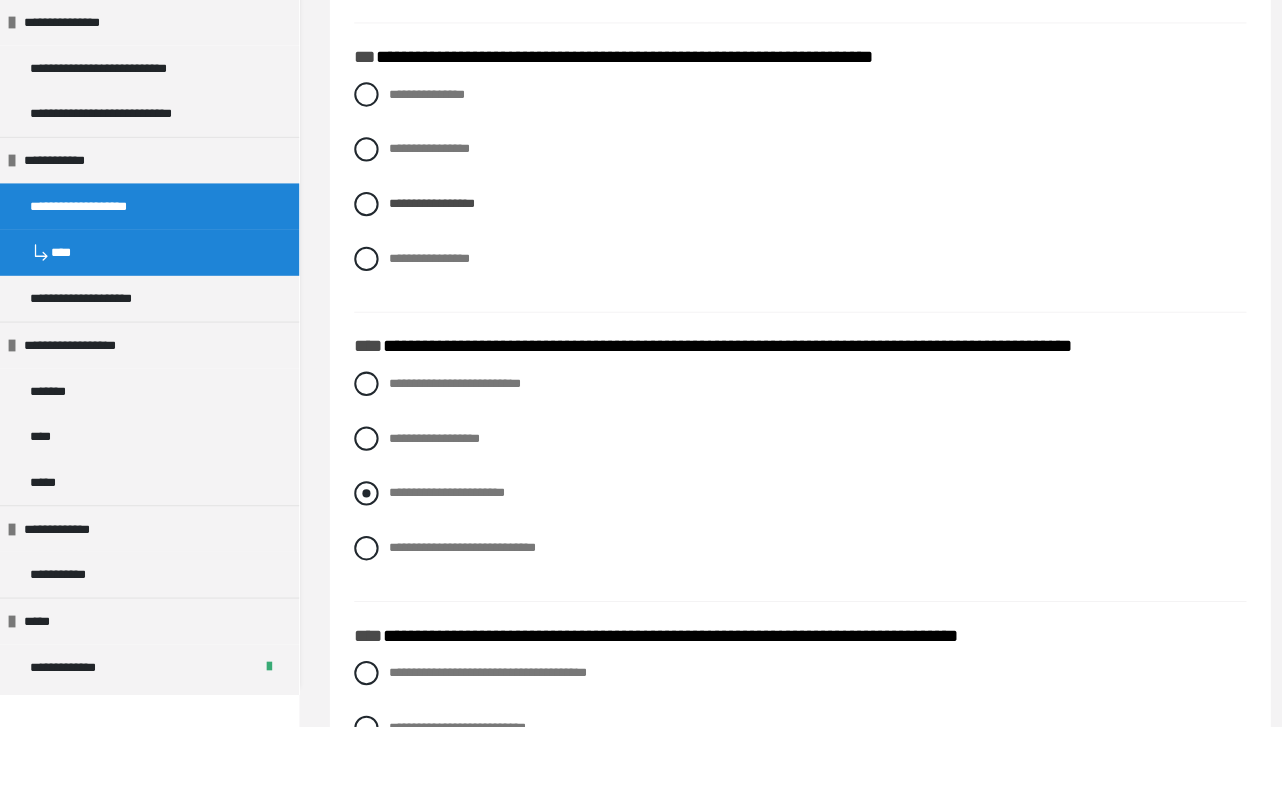 click at bounding box center (361, 578) 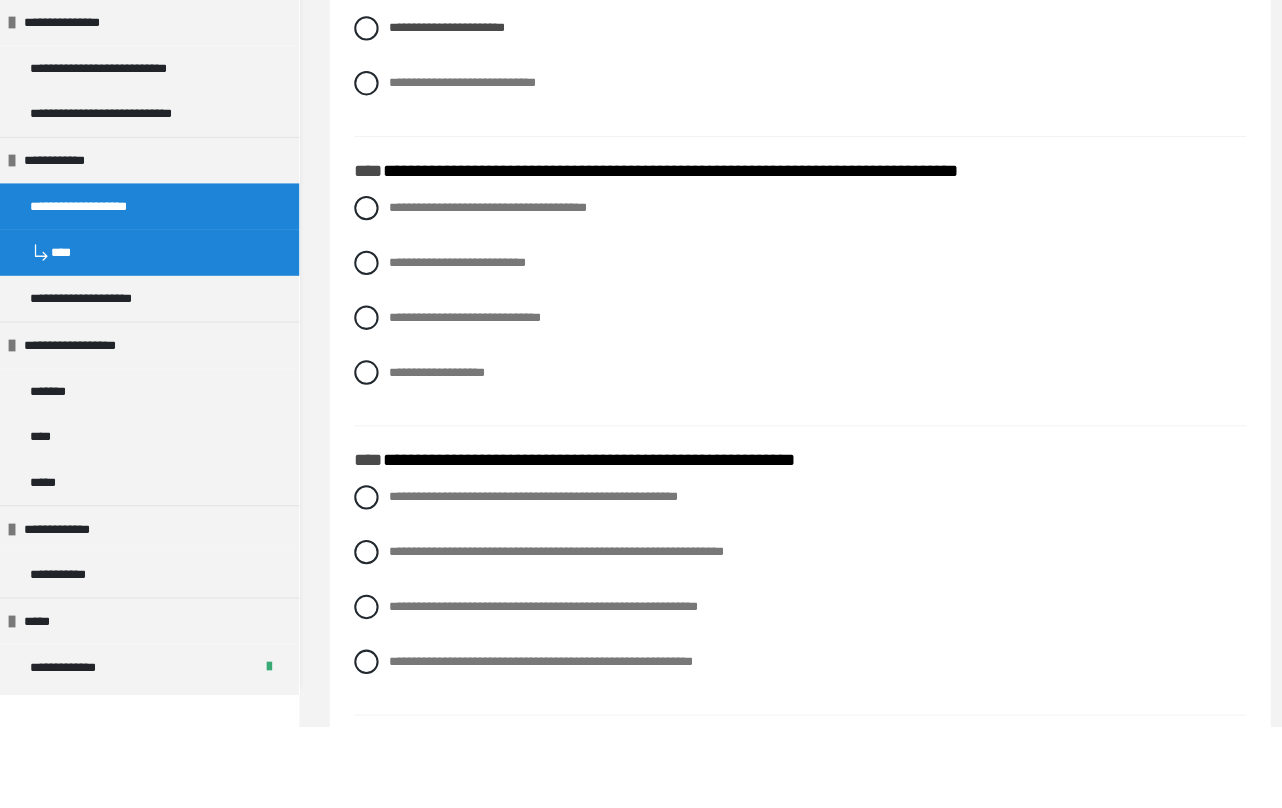 scroll, scrollTop: 2902, scrollLeft: 0, axis: vertical 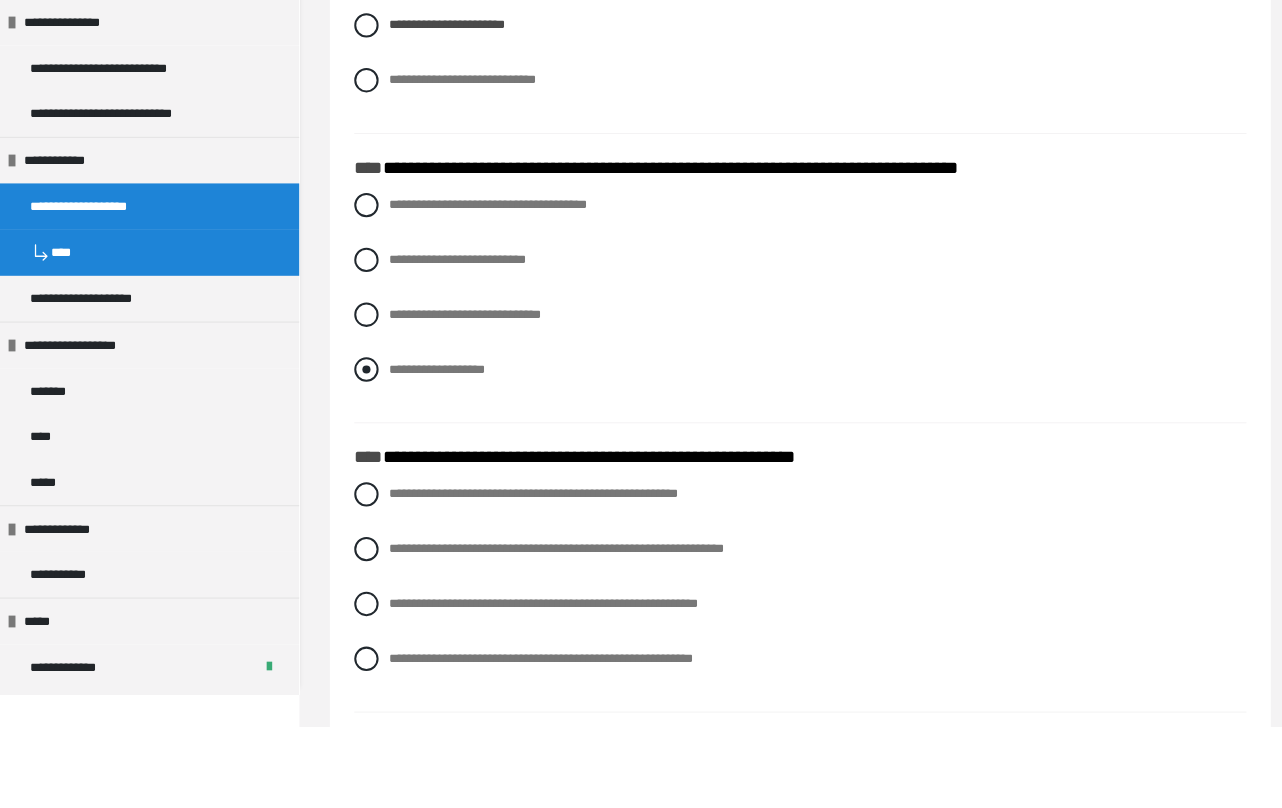 click at bounding box center (361, 456) 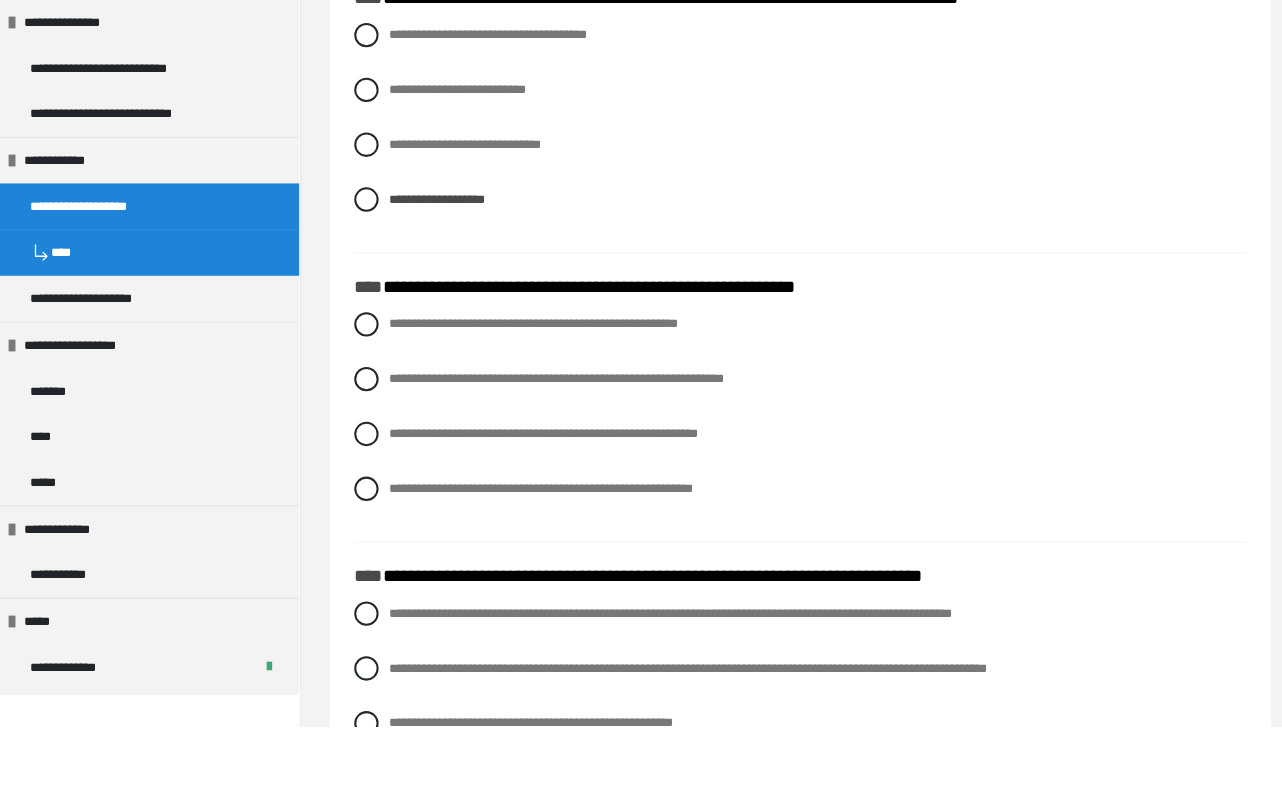 scroll, scrollTop: 3074, scrollLeft: 0, axis: vertical 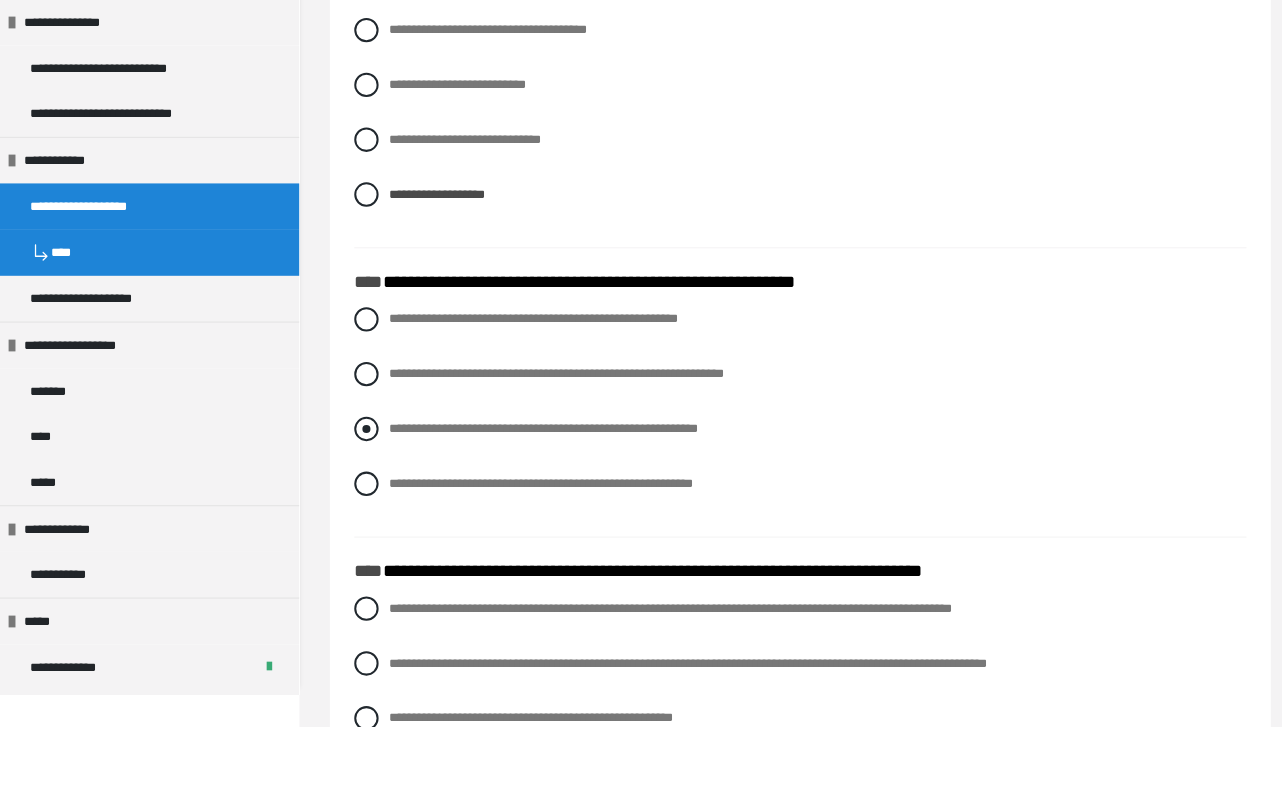 click at bounding box center [361, 515] 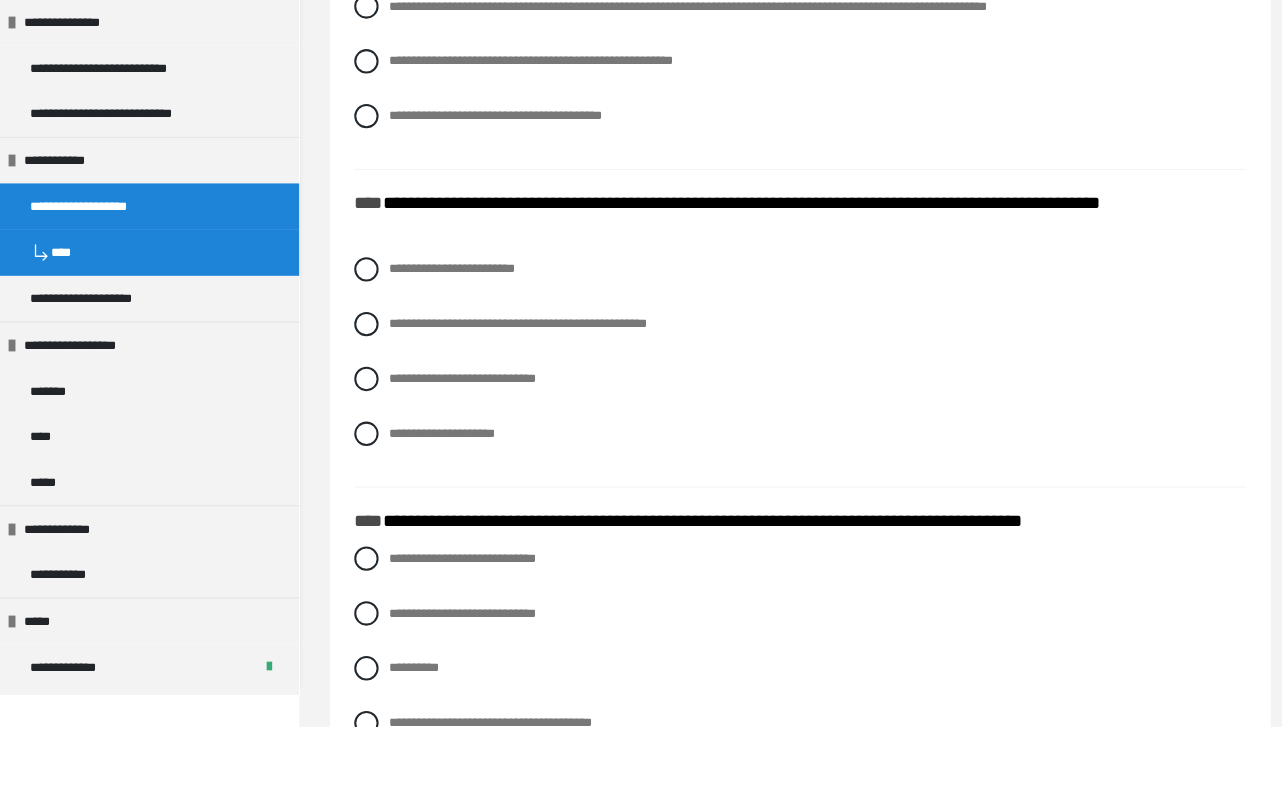 scroll, scrollTop: 3729, scrollLeft: 0, axis: vertical 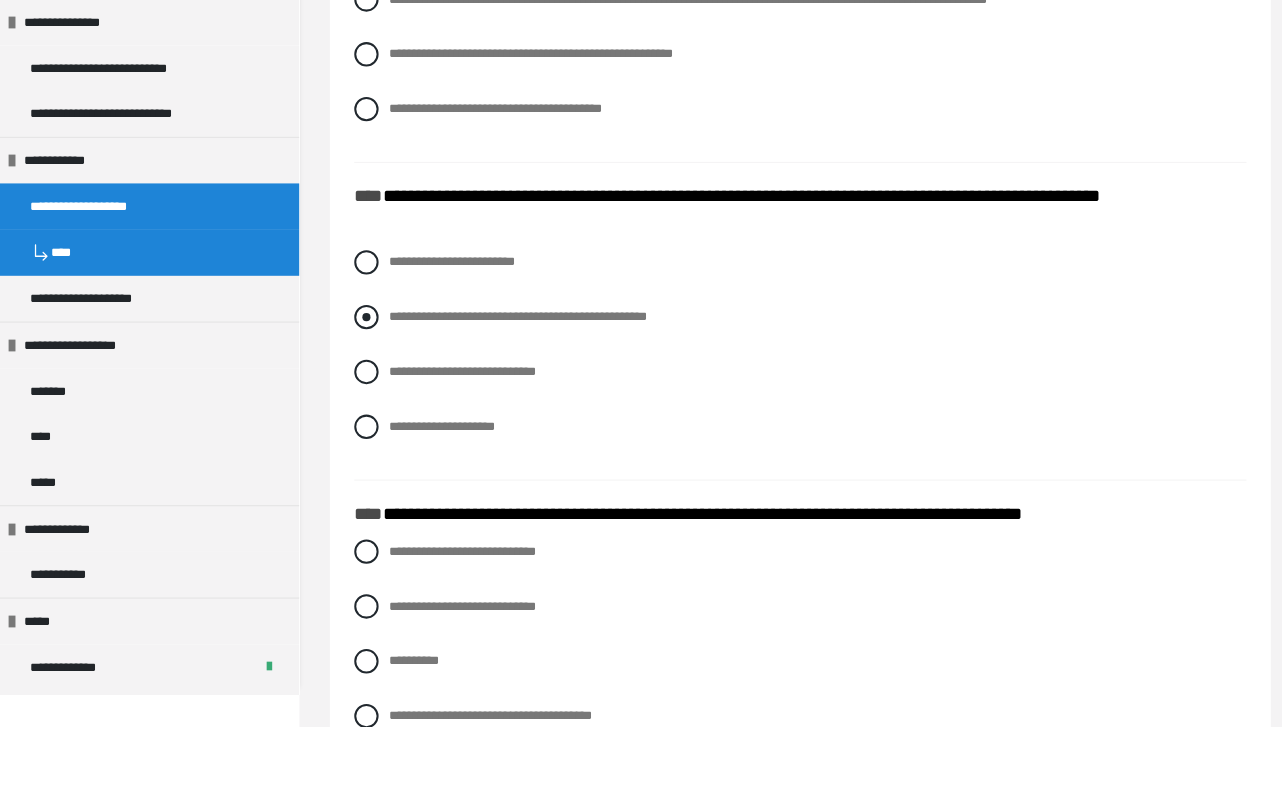 click at bounding box center (361, 404) 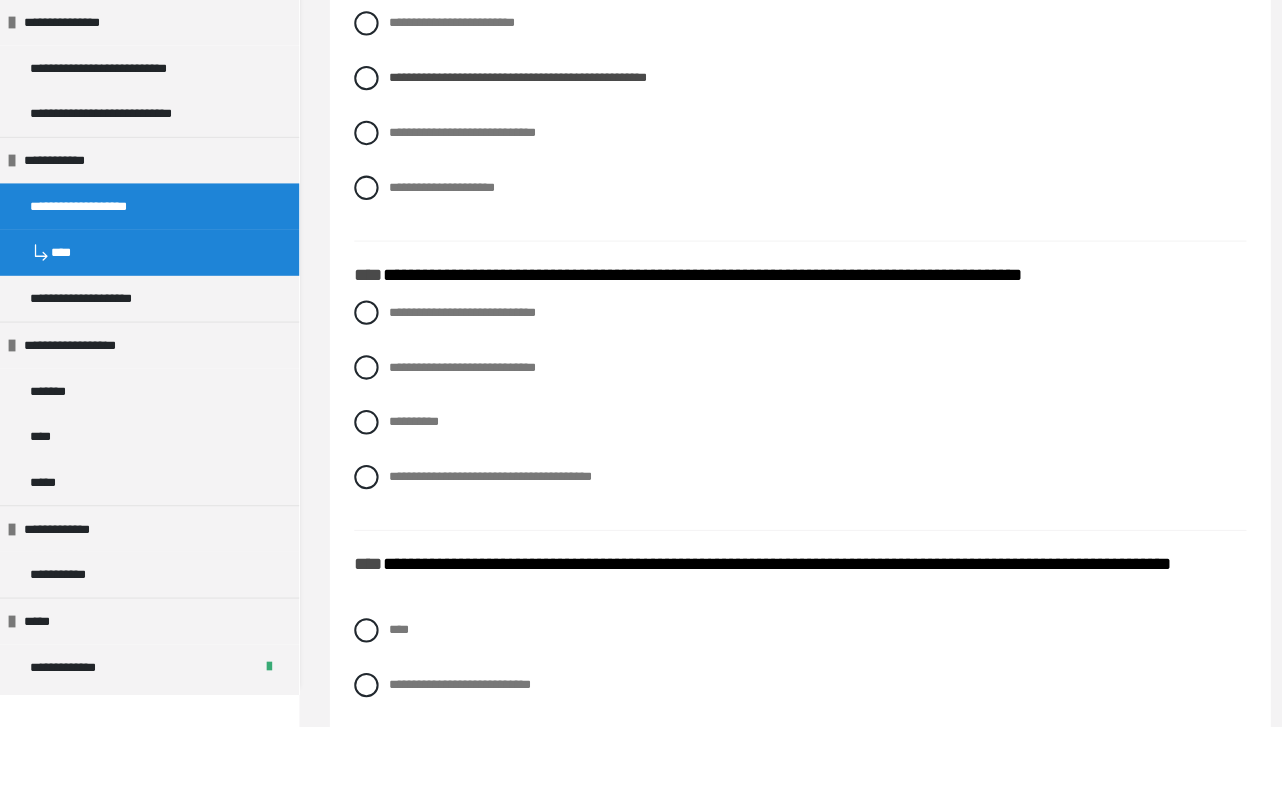 scroll, scrollTop: 3966, scrollLeft: 0, axis: vertical 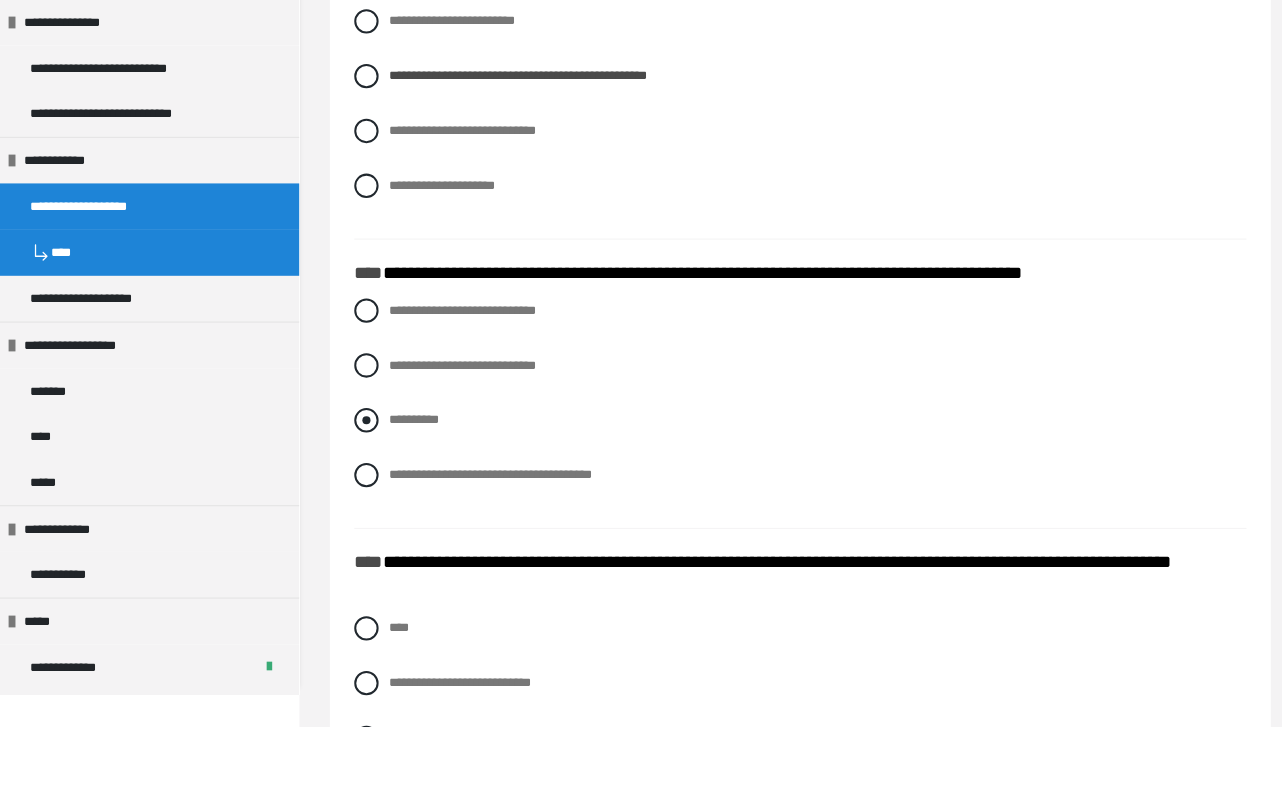 click at bounding box center [361, 506] 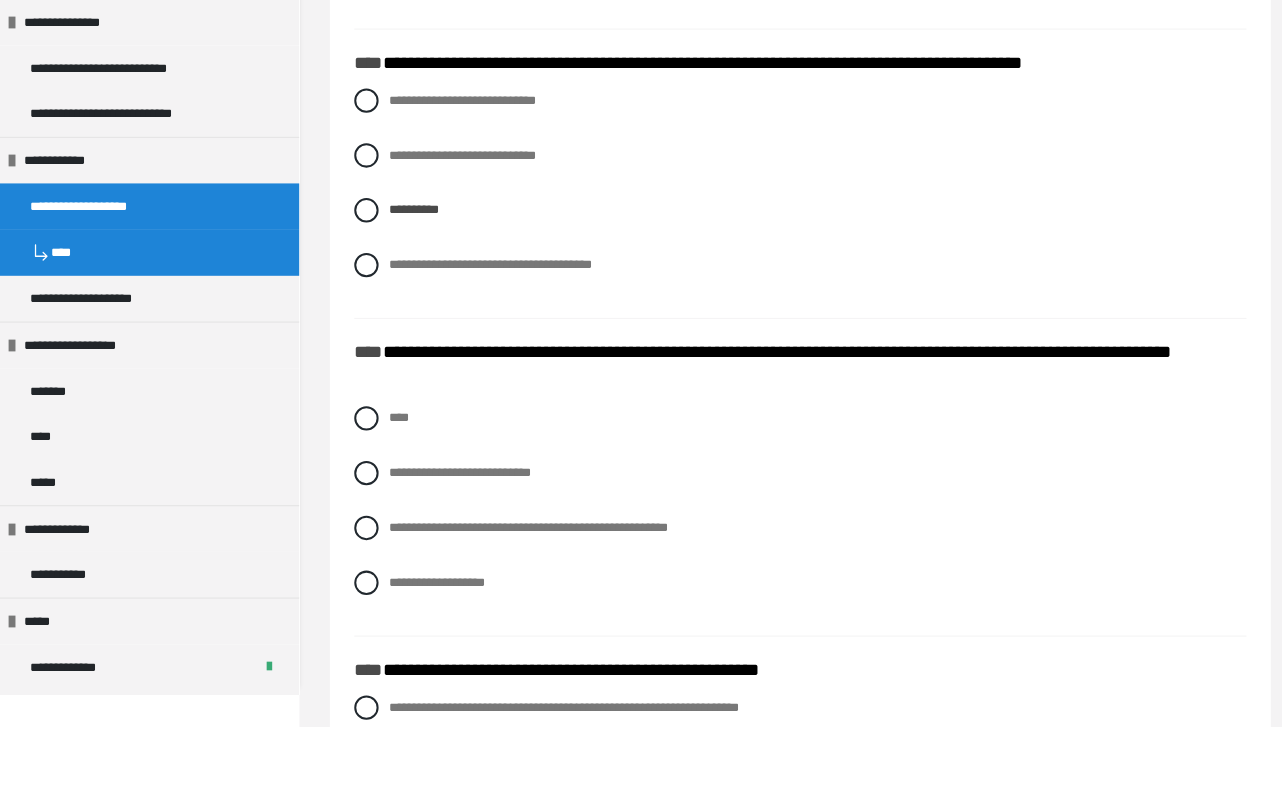 scroll, scrollTop: 4174, scrollLeft: 0, axis: vertical 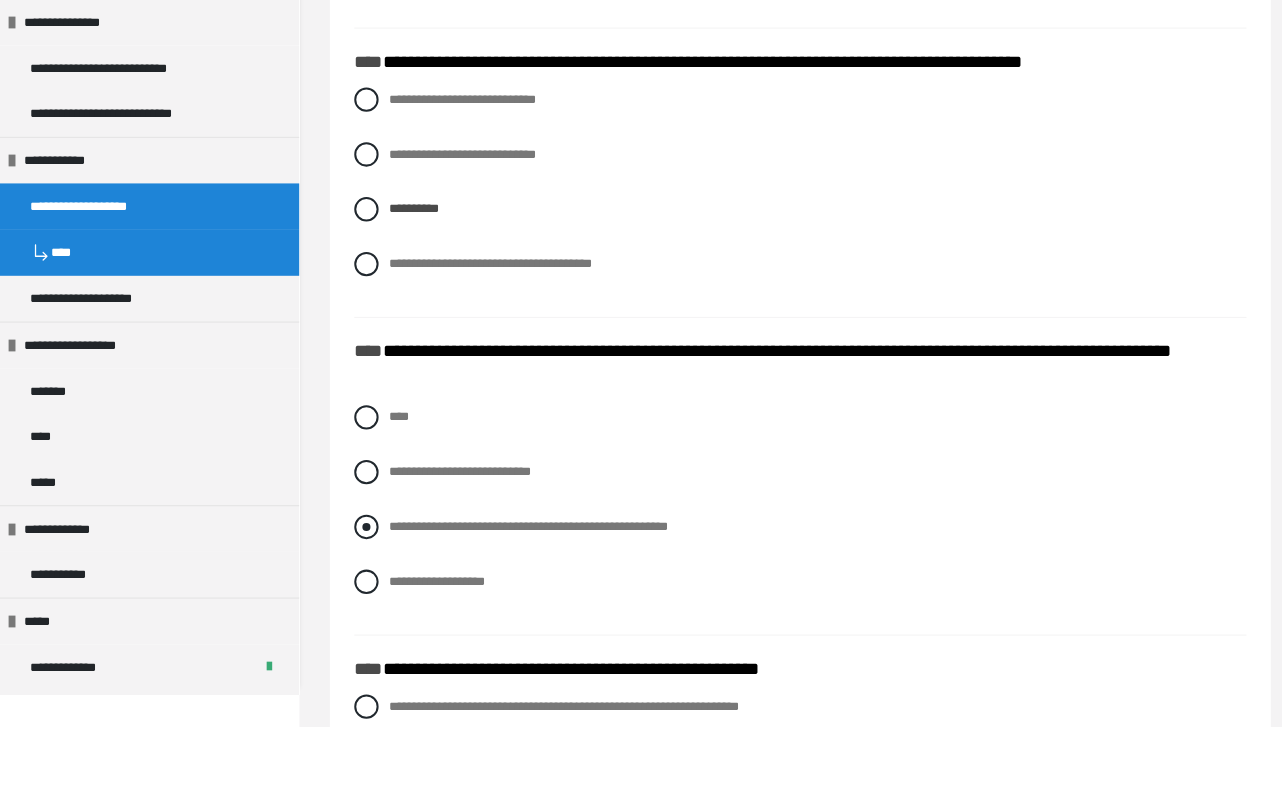 click at bounding box center (361, 611) 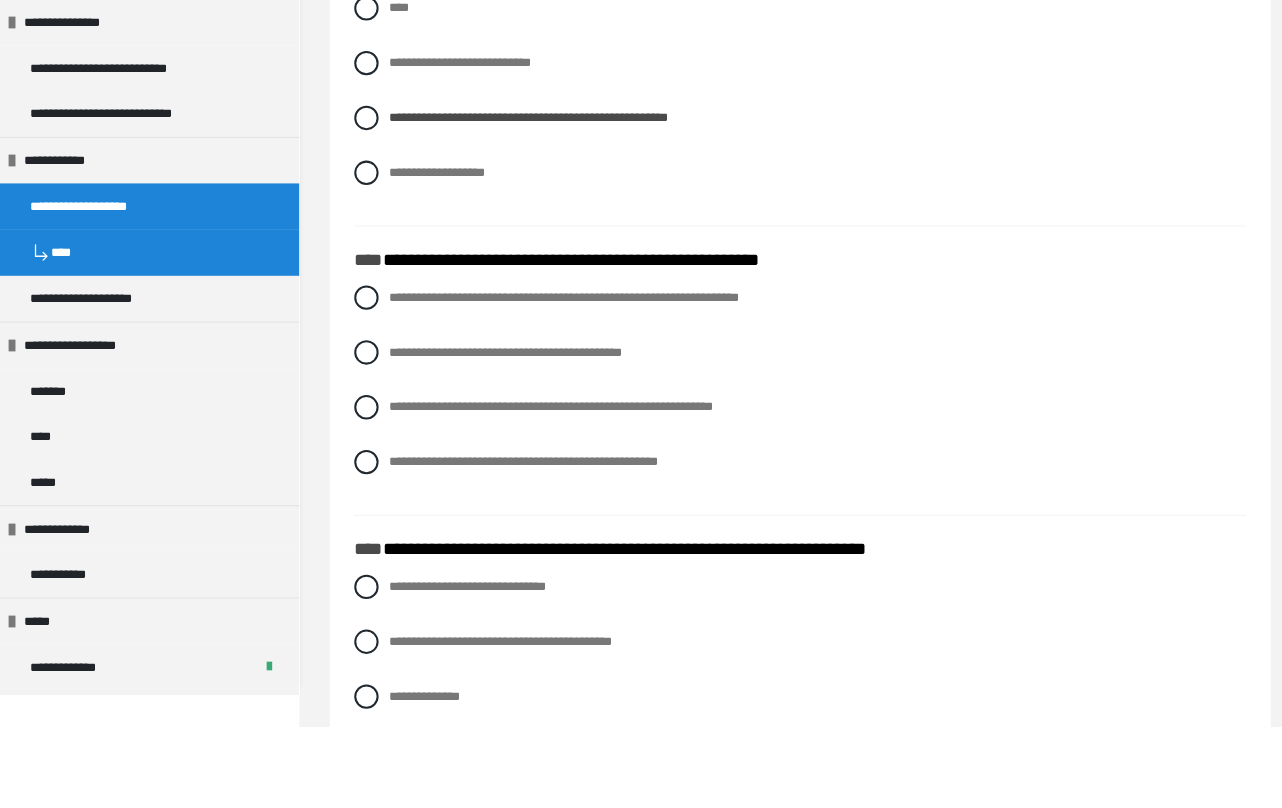 scroll, scrollTop: 4578, scrollLeft: 0, axis: vertical 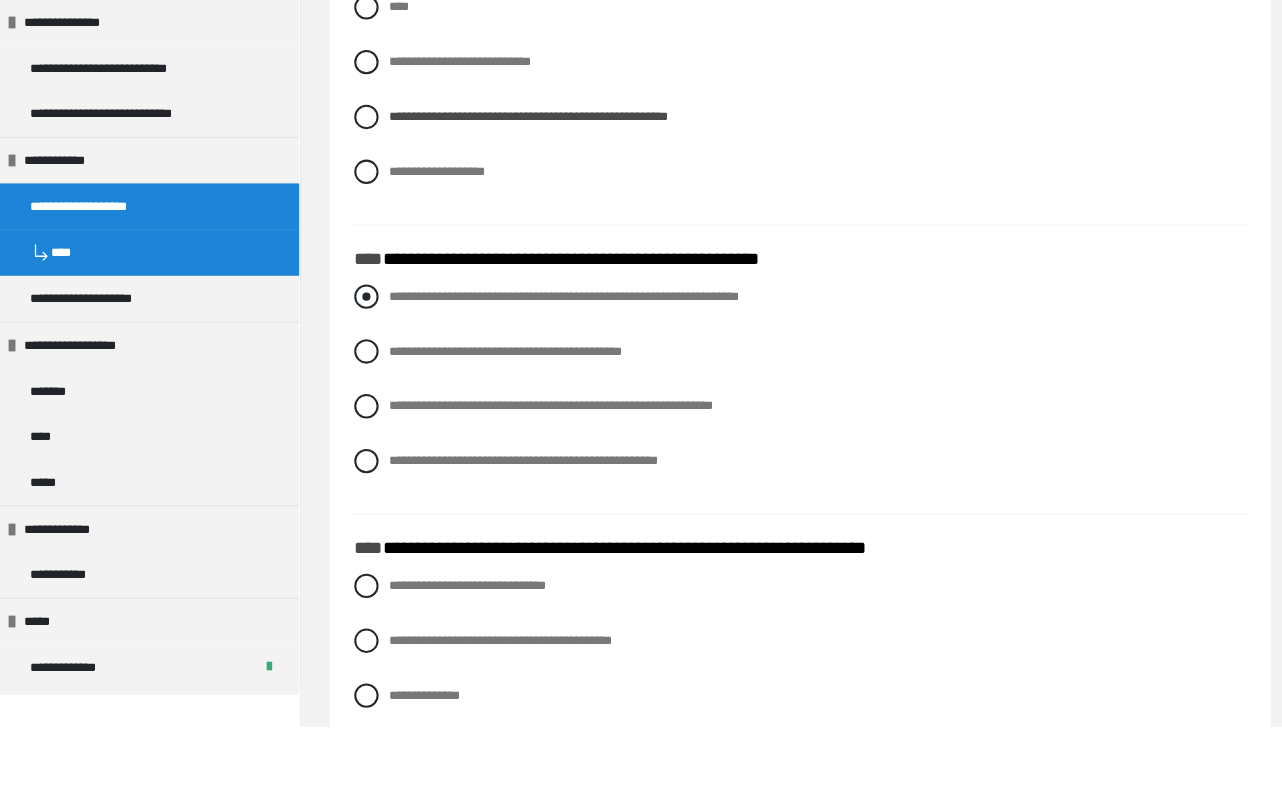 click at bounding box center [361, 384] 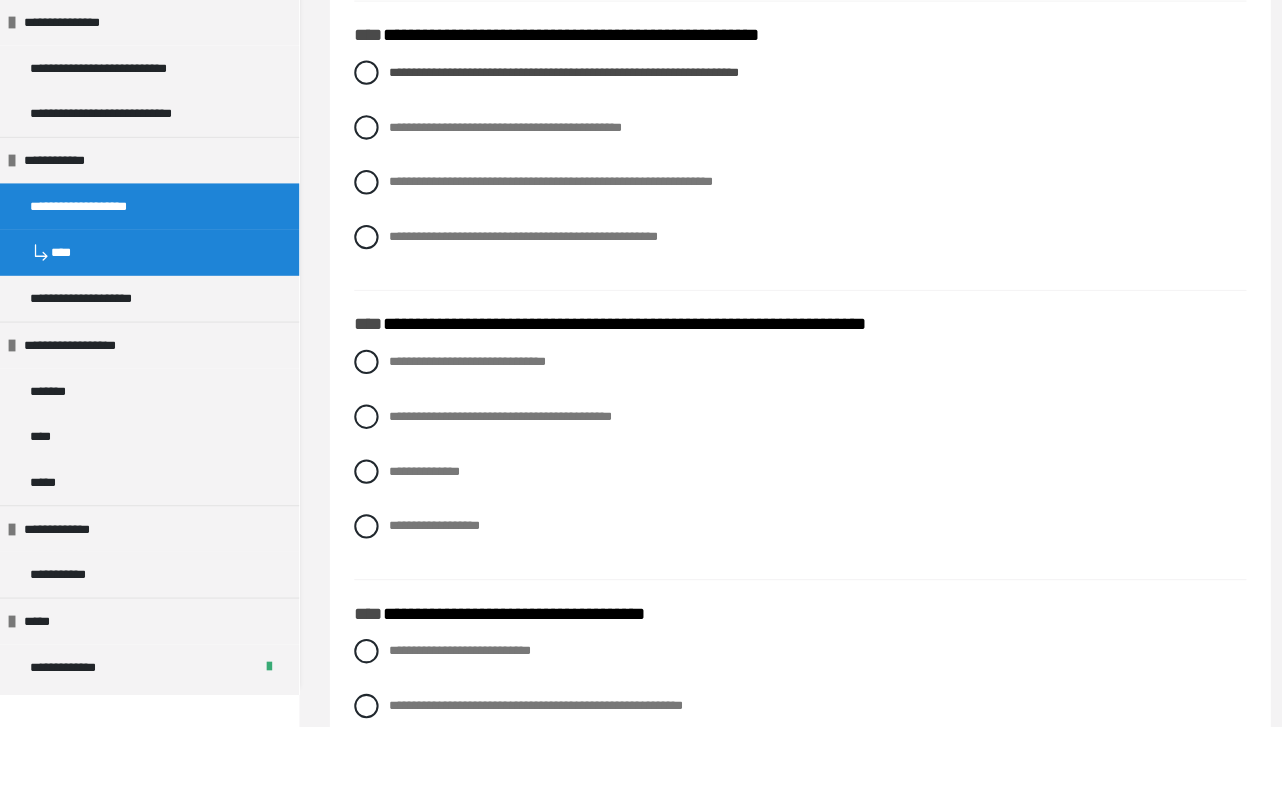 scroll, scrollTop: 4809, scrollLeft: 0, axis: vertical 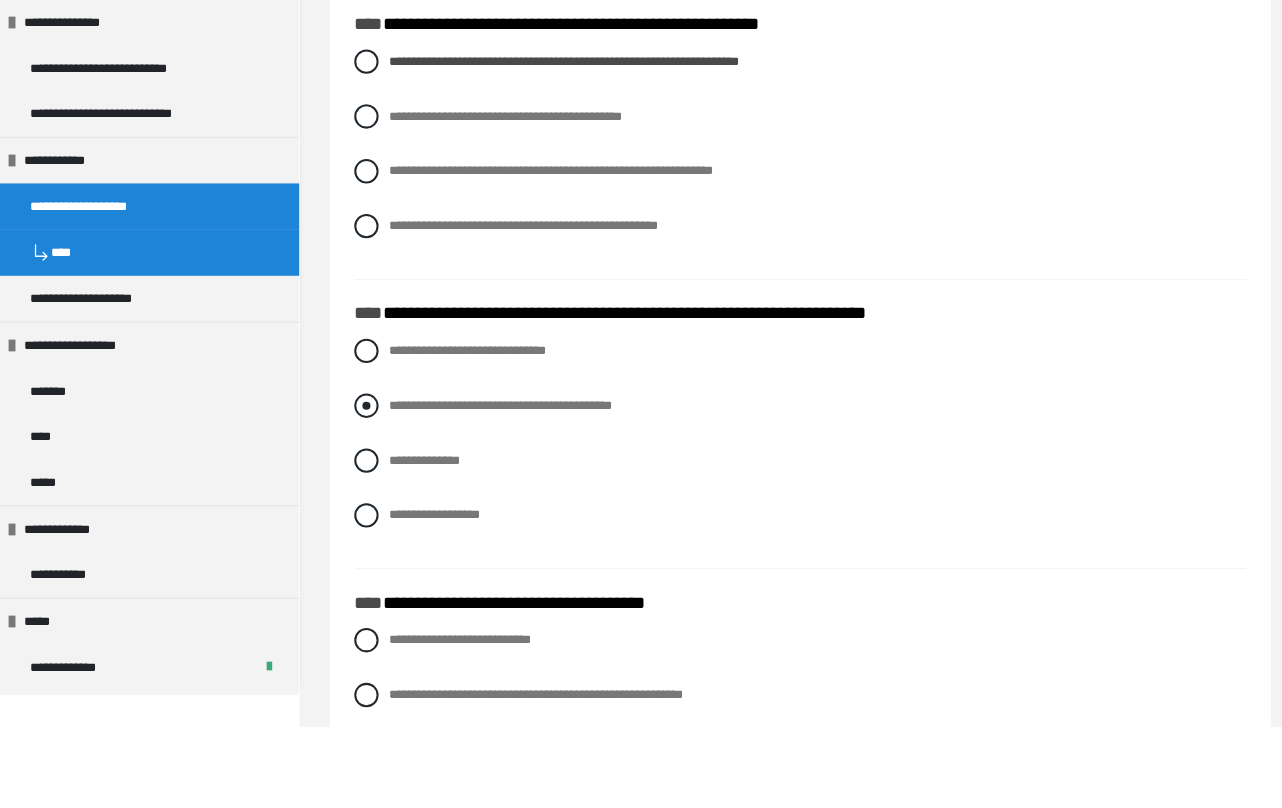 click at bounding box center [361, 492] 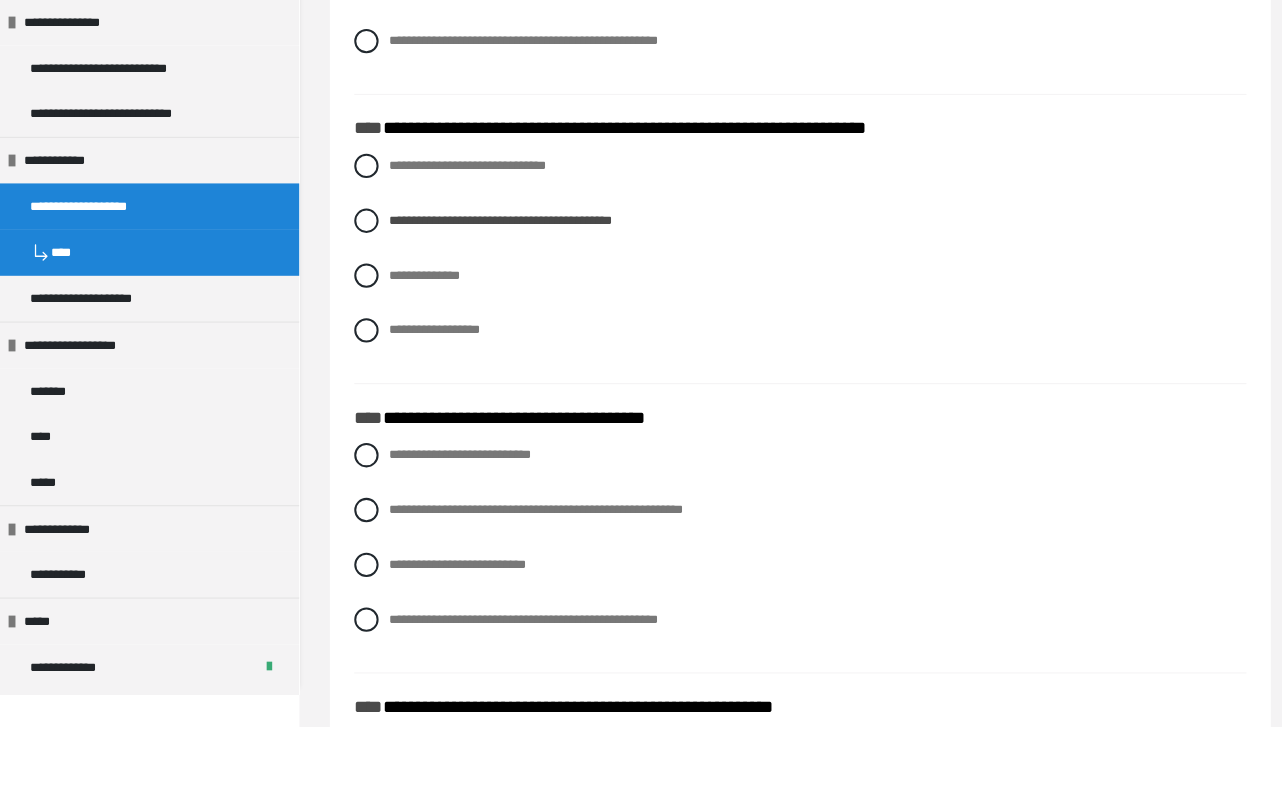 scroll, scrollTop: 5035, scrollLeft: 0, axis: vertical 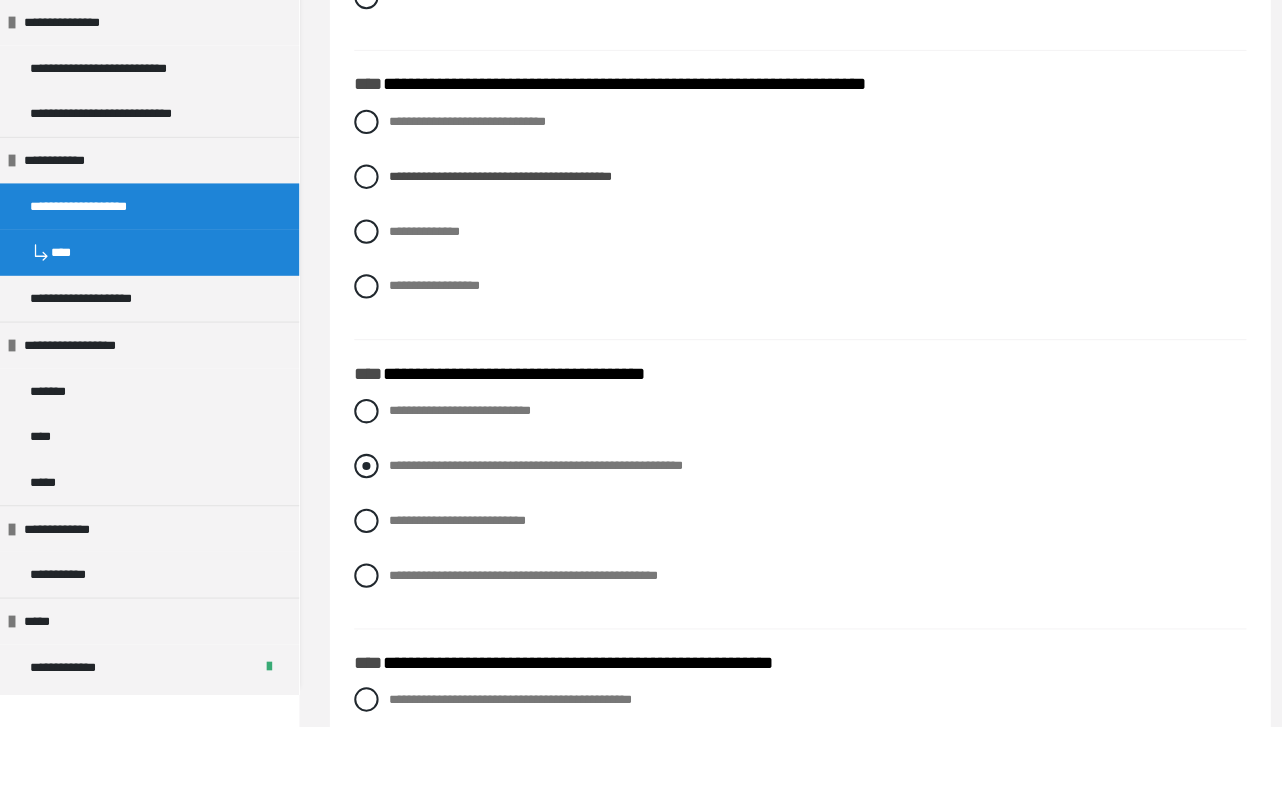 click at bounding box center [361, 551] 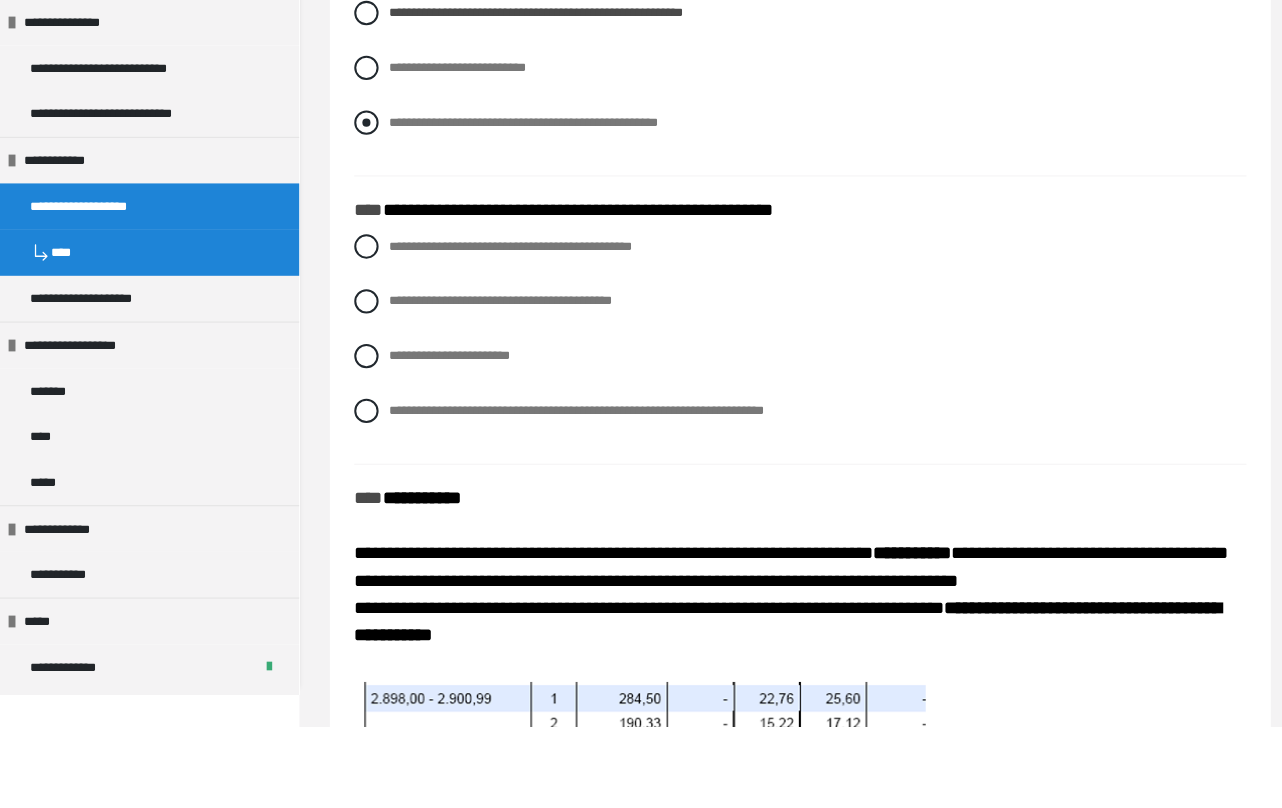 scroll, scrollTop: 5483, scrollLeft: 0, axis: vertical 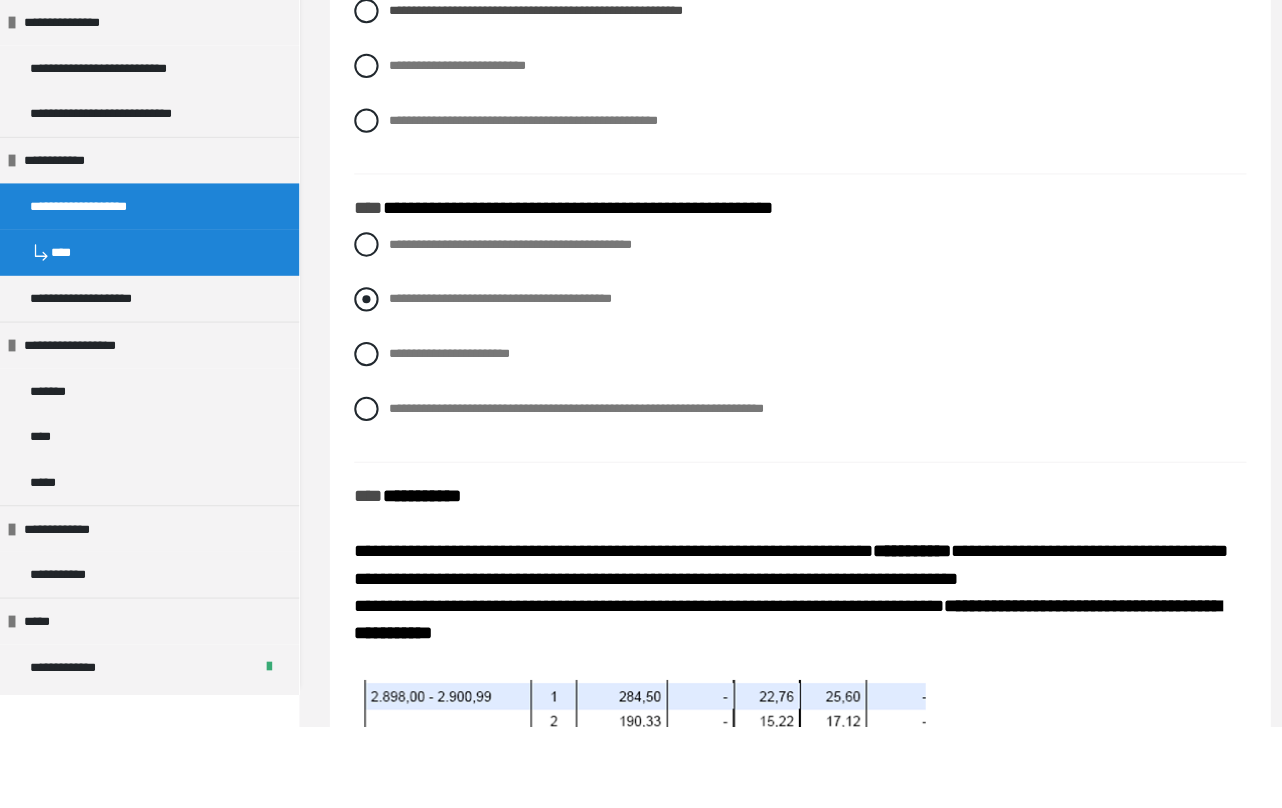 click at bounding box center (361, 387) 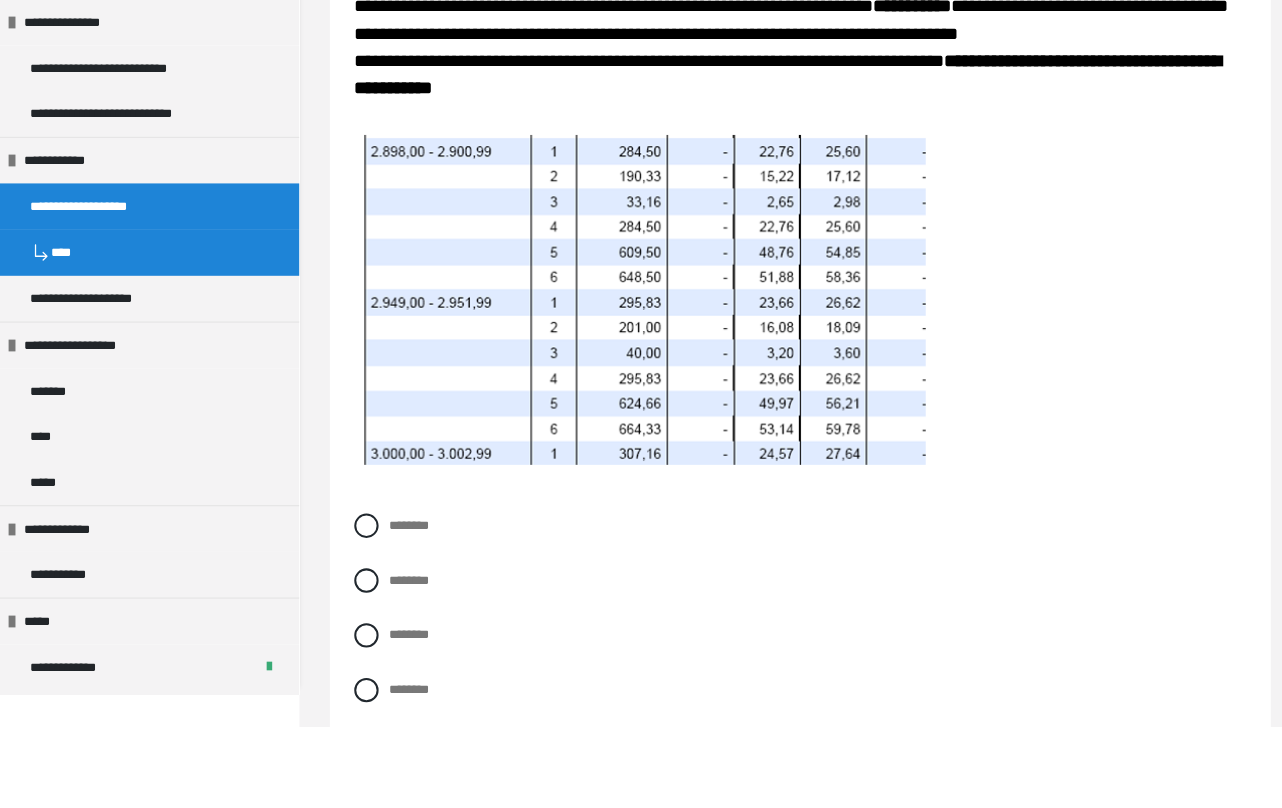 scroll, scrollTop: 6021, scrollLeft: 0, axis: vertical 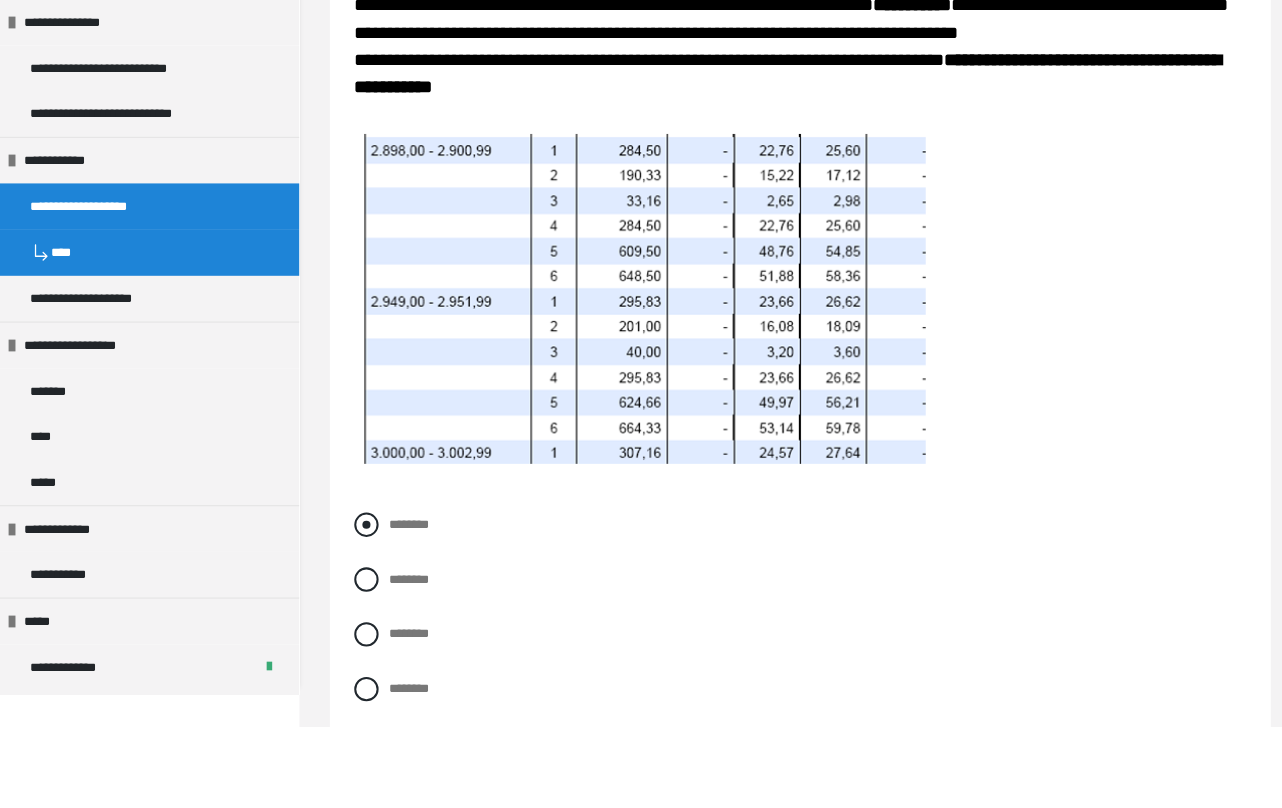click at bounding box center (361, 609) 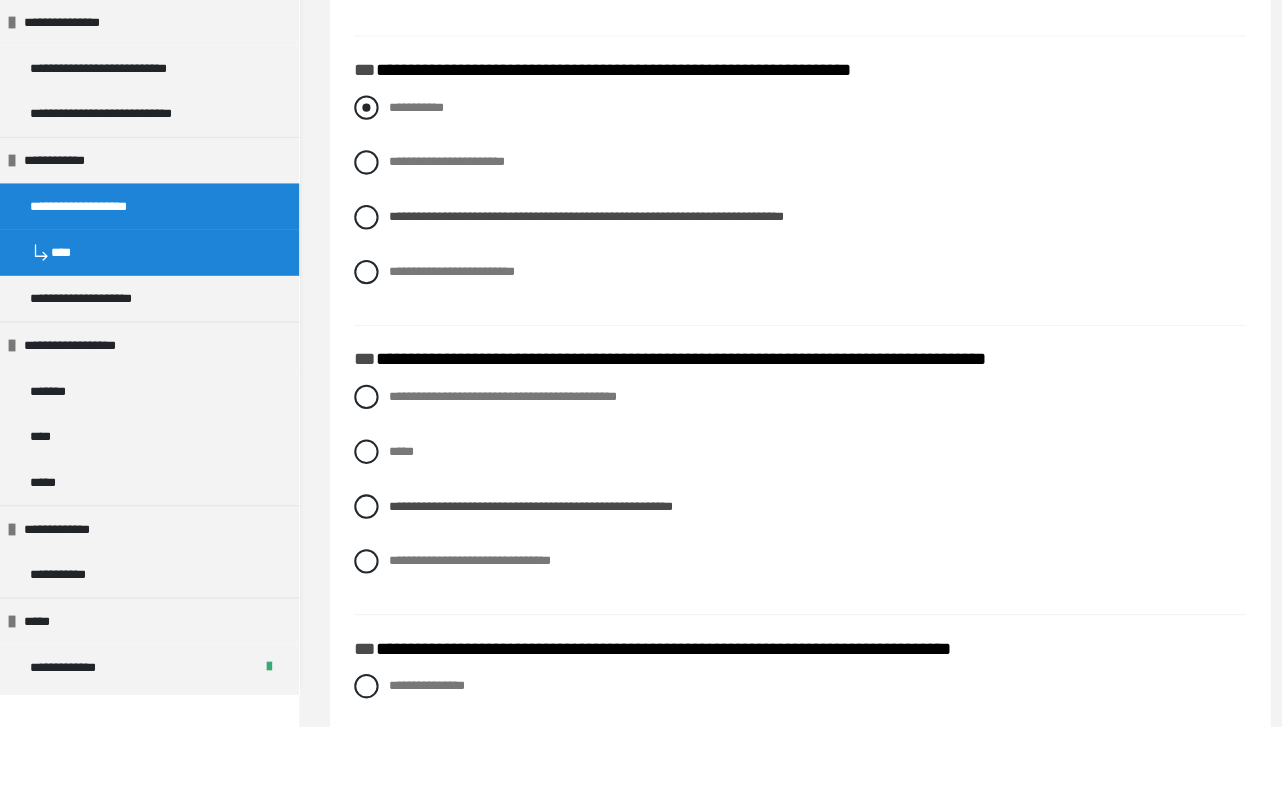 scroll, scrollTop: 1575, scrollLeft: 0, axis: vertical 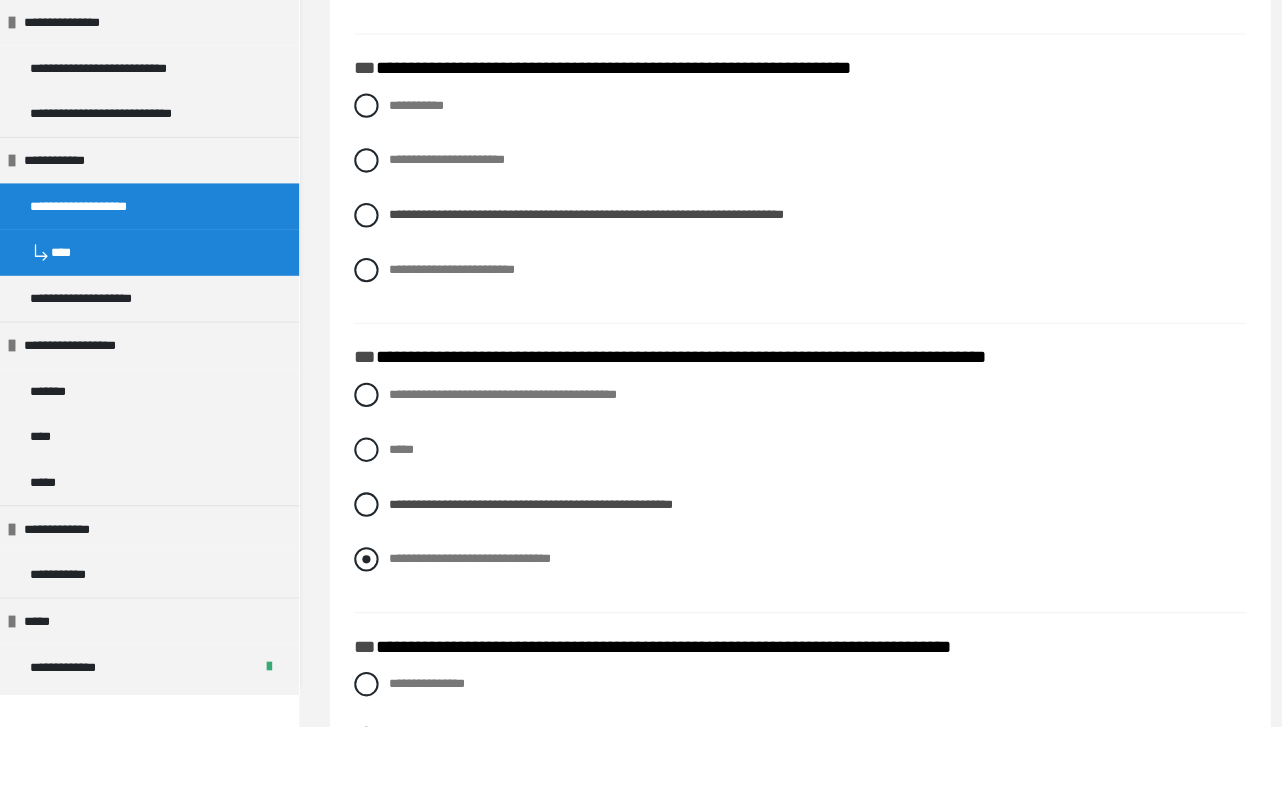 click at bounding box center [361, 643] 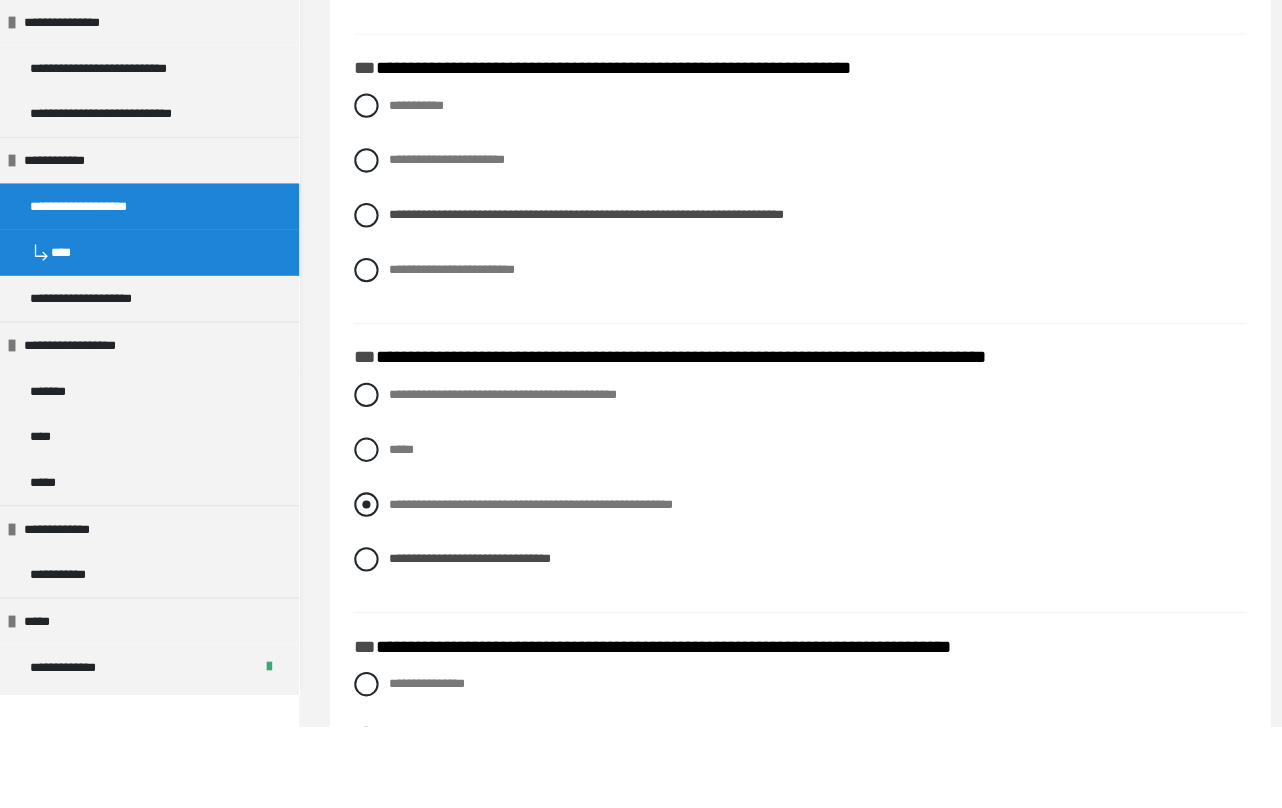 click at bounding box center (361, 589) 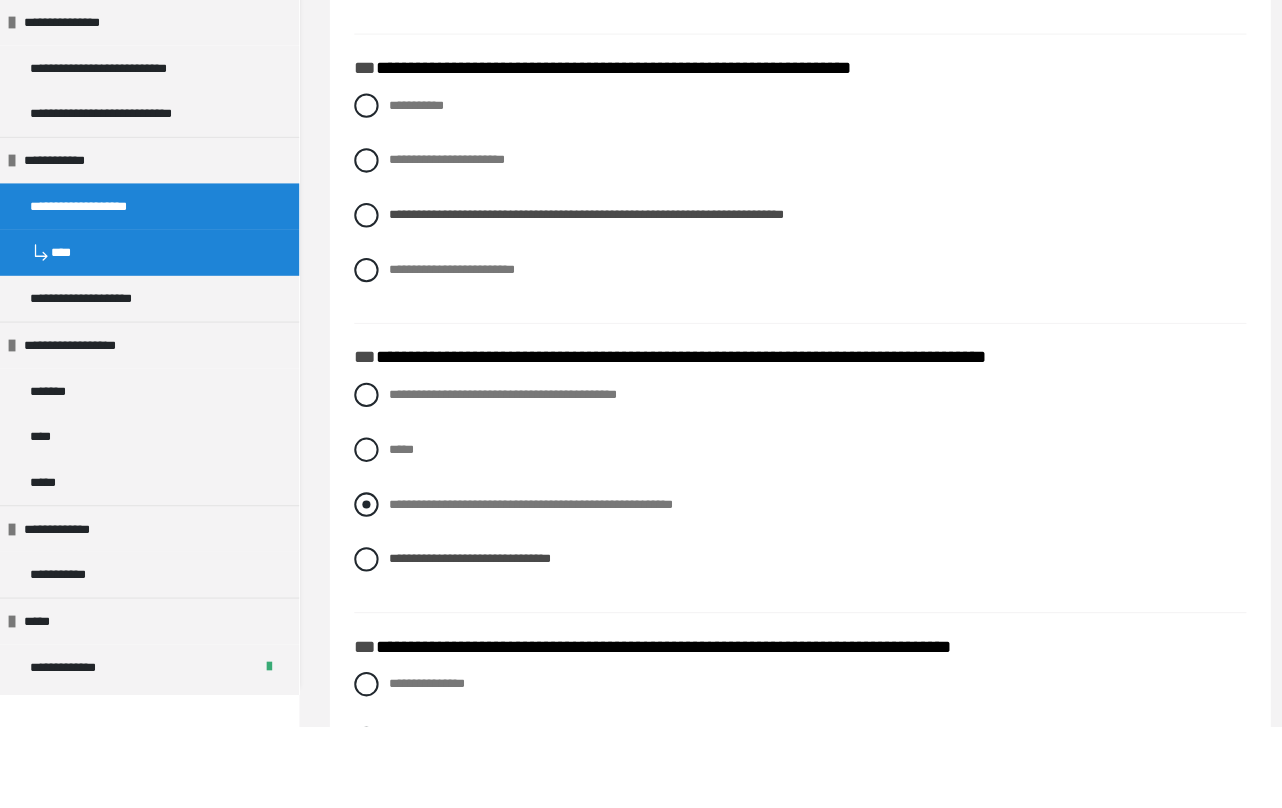 radio on "****" 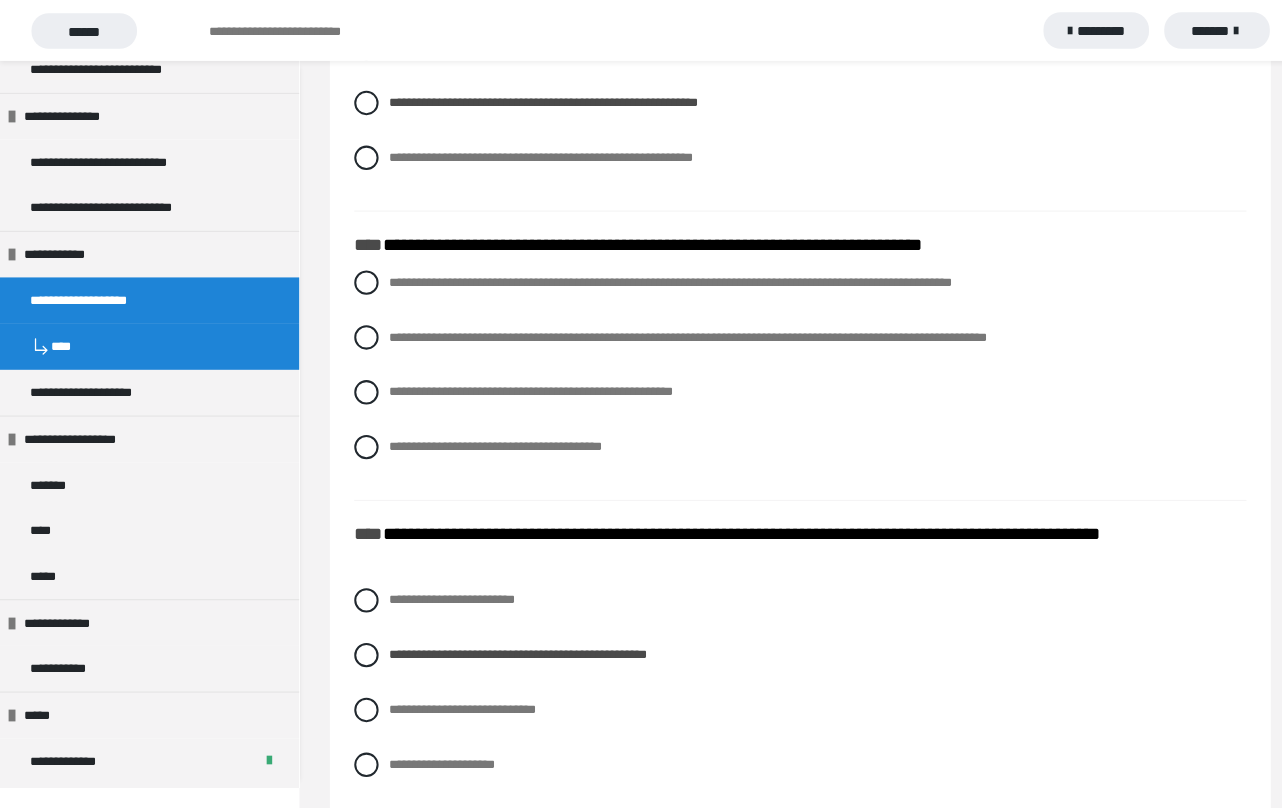 scroll, scrollTop: 3483, scrollLeft: 0, axis: vertical 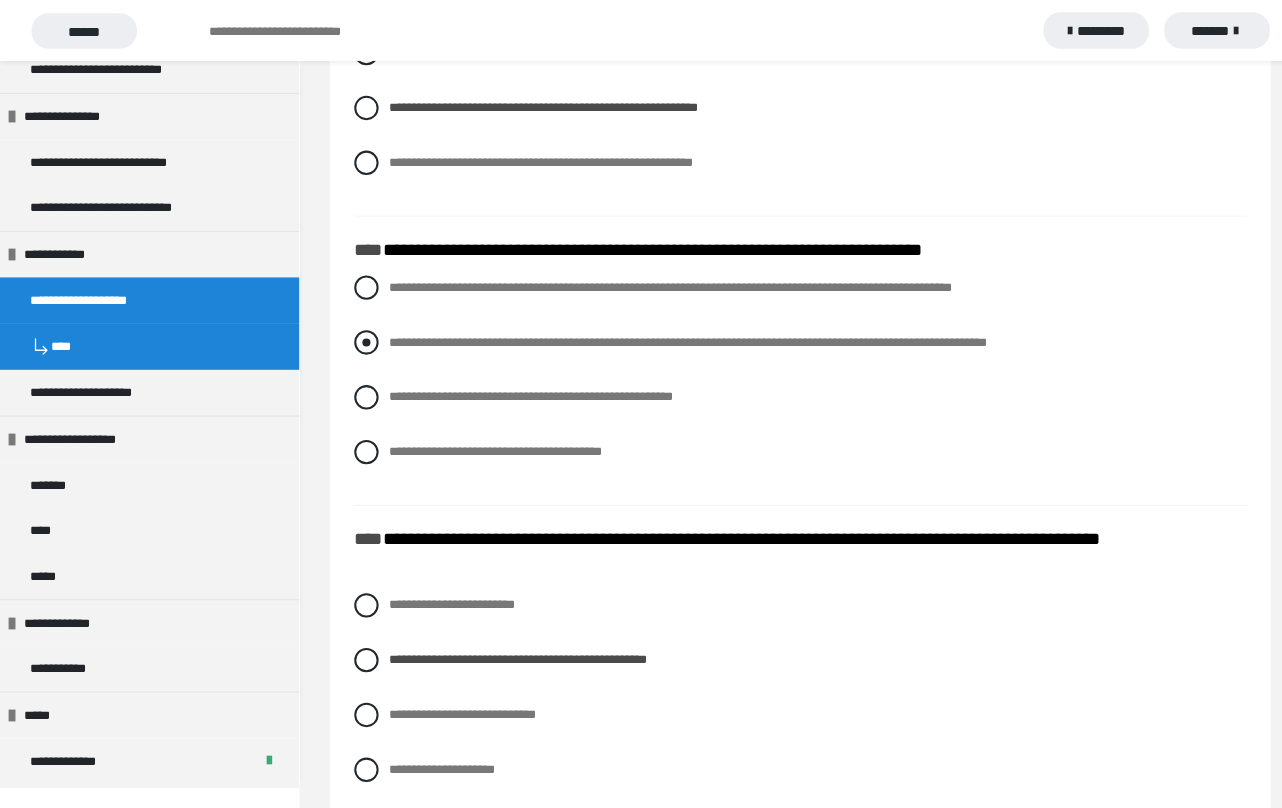 click at bounding box center (361, 337) 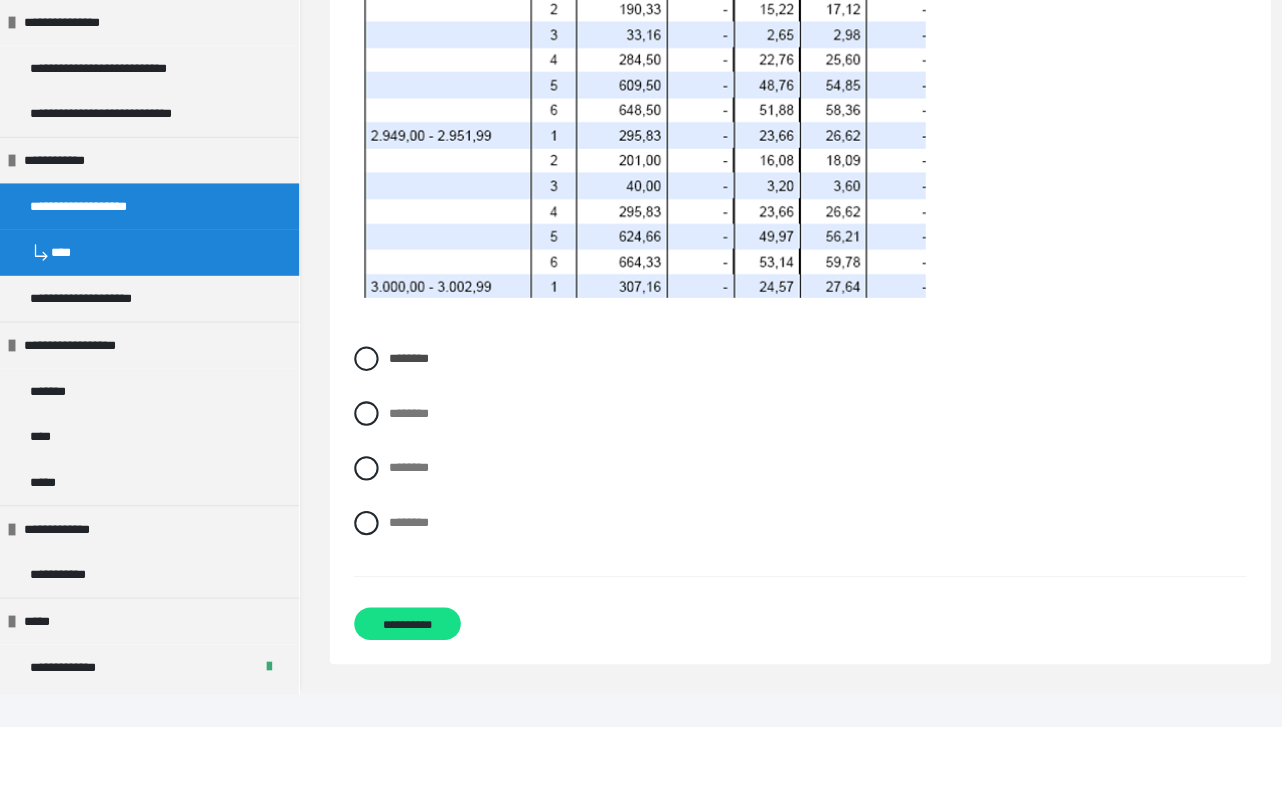scroll, scrollTop: 6238, scrollLeft: 0, axis: vertical 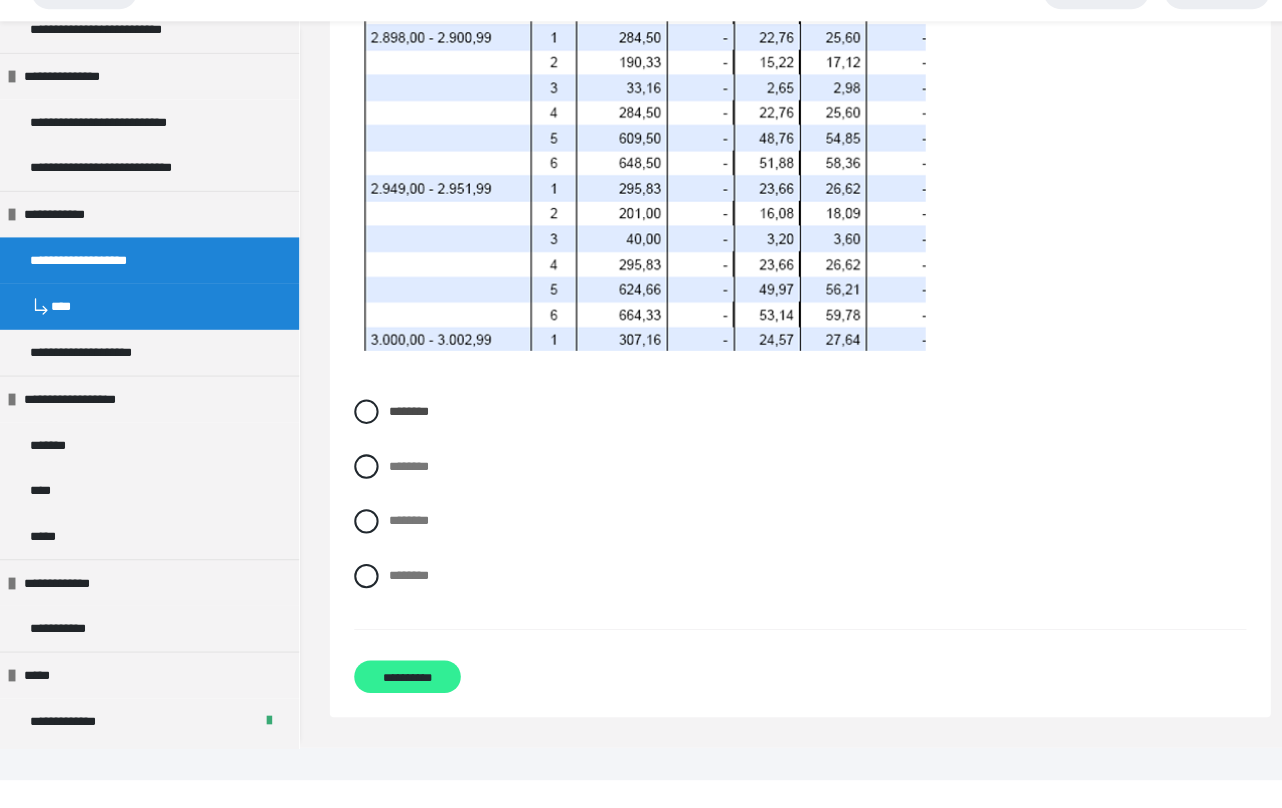 click on "**********" at bounding box center (401, 706) 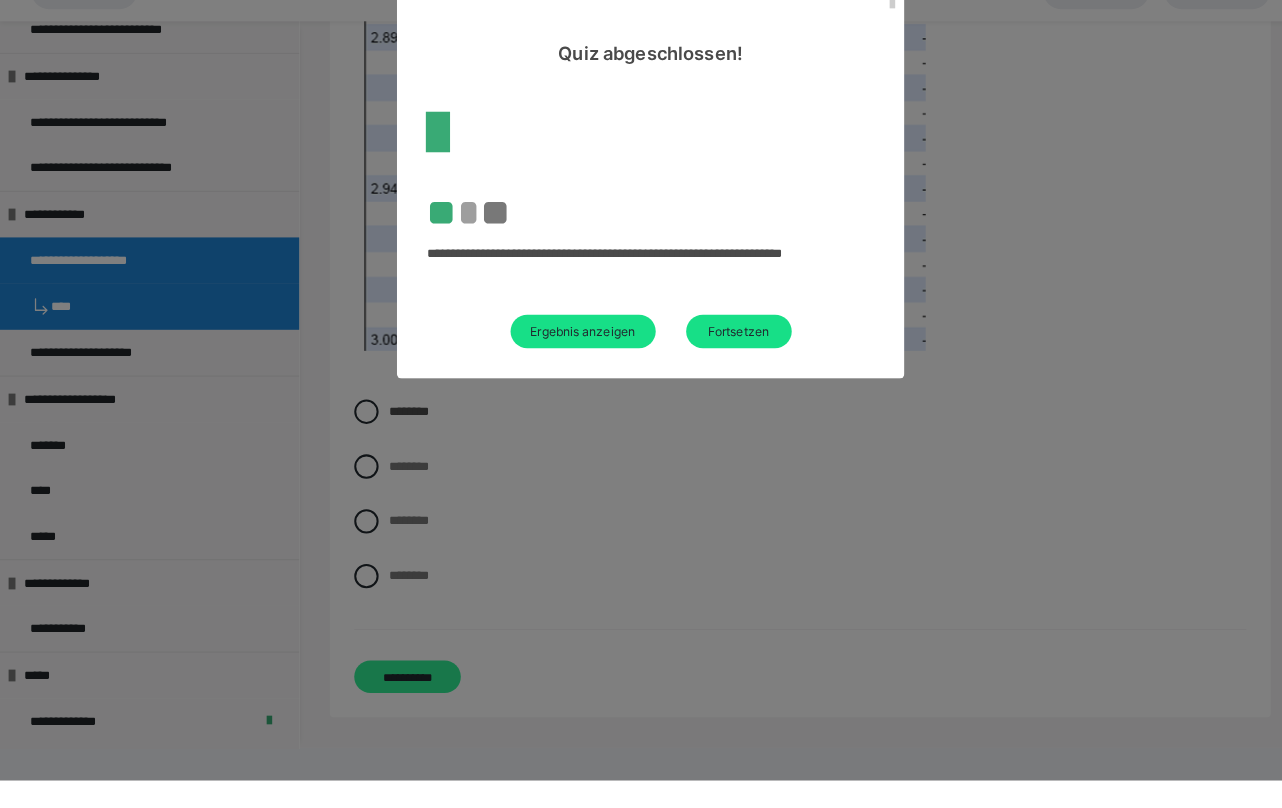 scroll, scrollTop: 152, scrollLeft: 0, axis: vertical 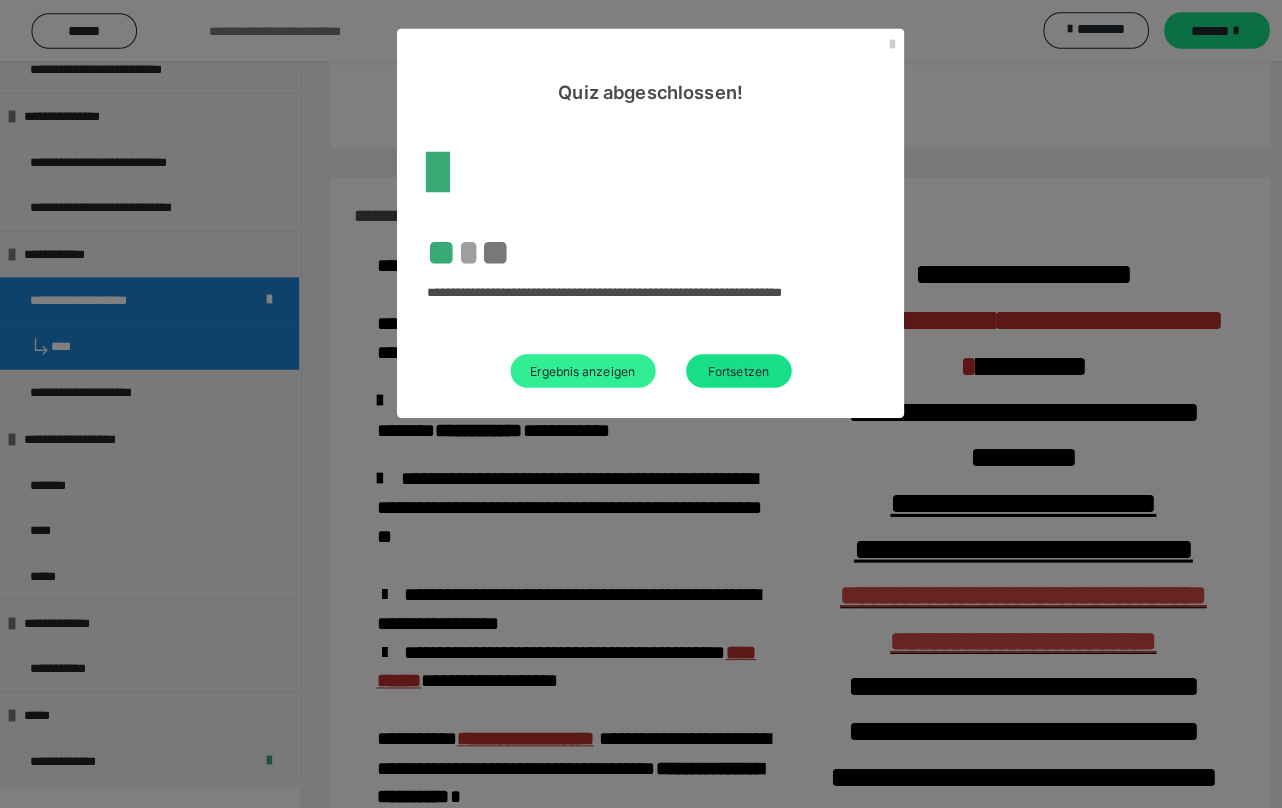 click on "Ergebnis anzeigen" at bounding box center [574, 365] 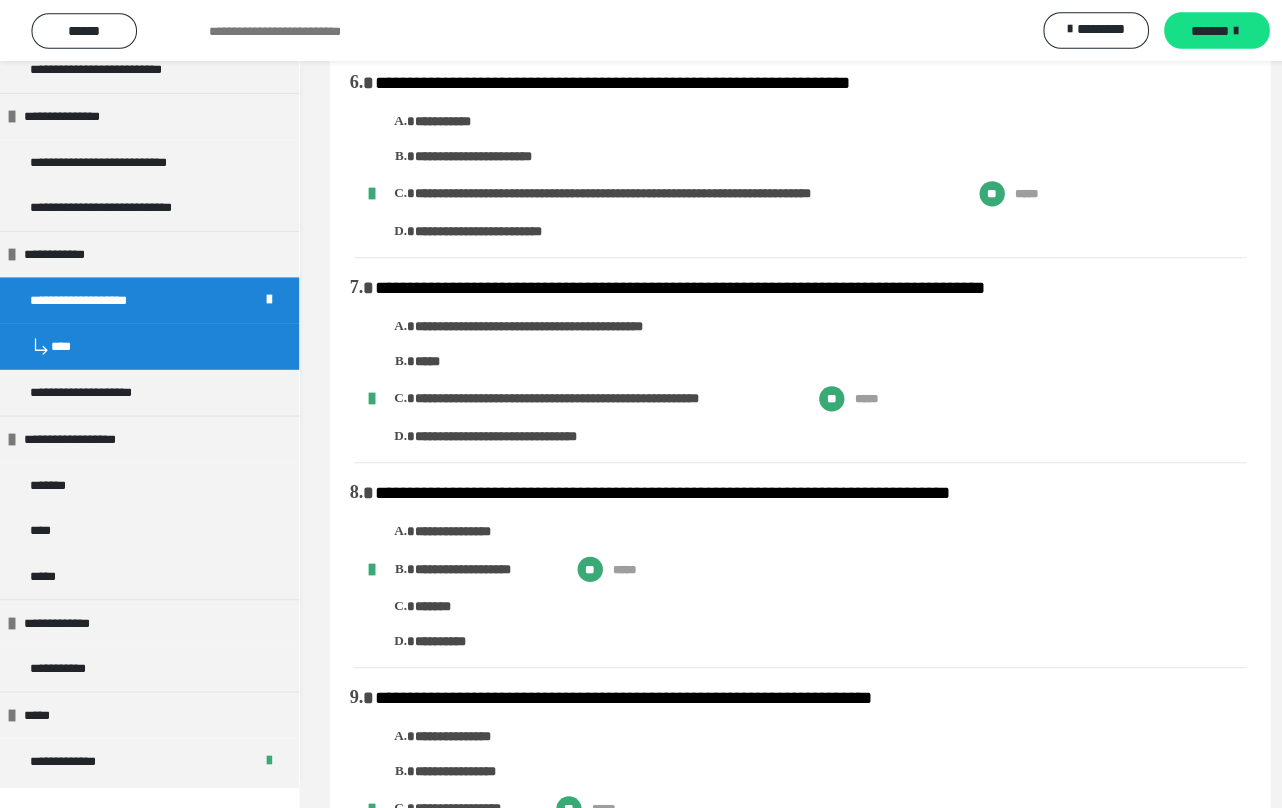 scroll, scrollTop: 1091, scrollLeft: 0, axis: vertical 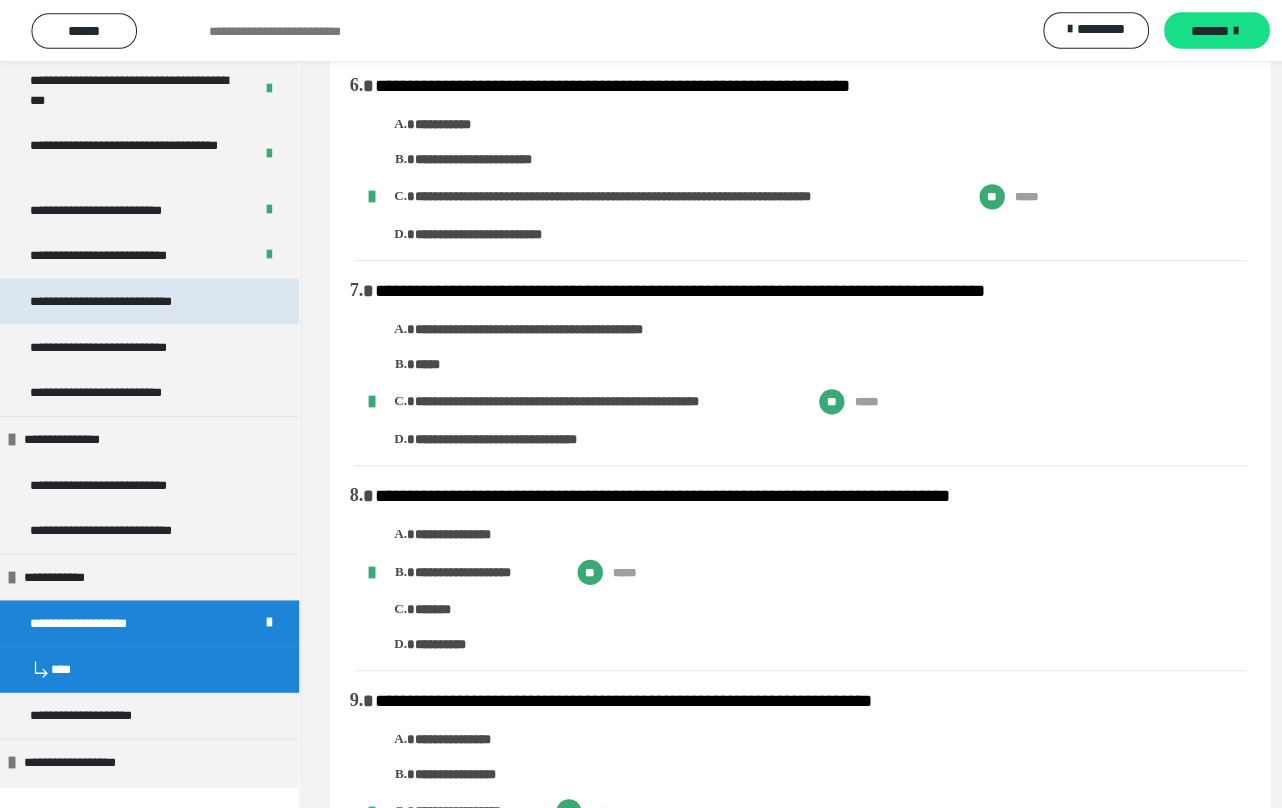 click on "**********" at bounding box center [128, 297] 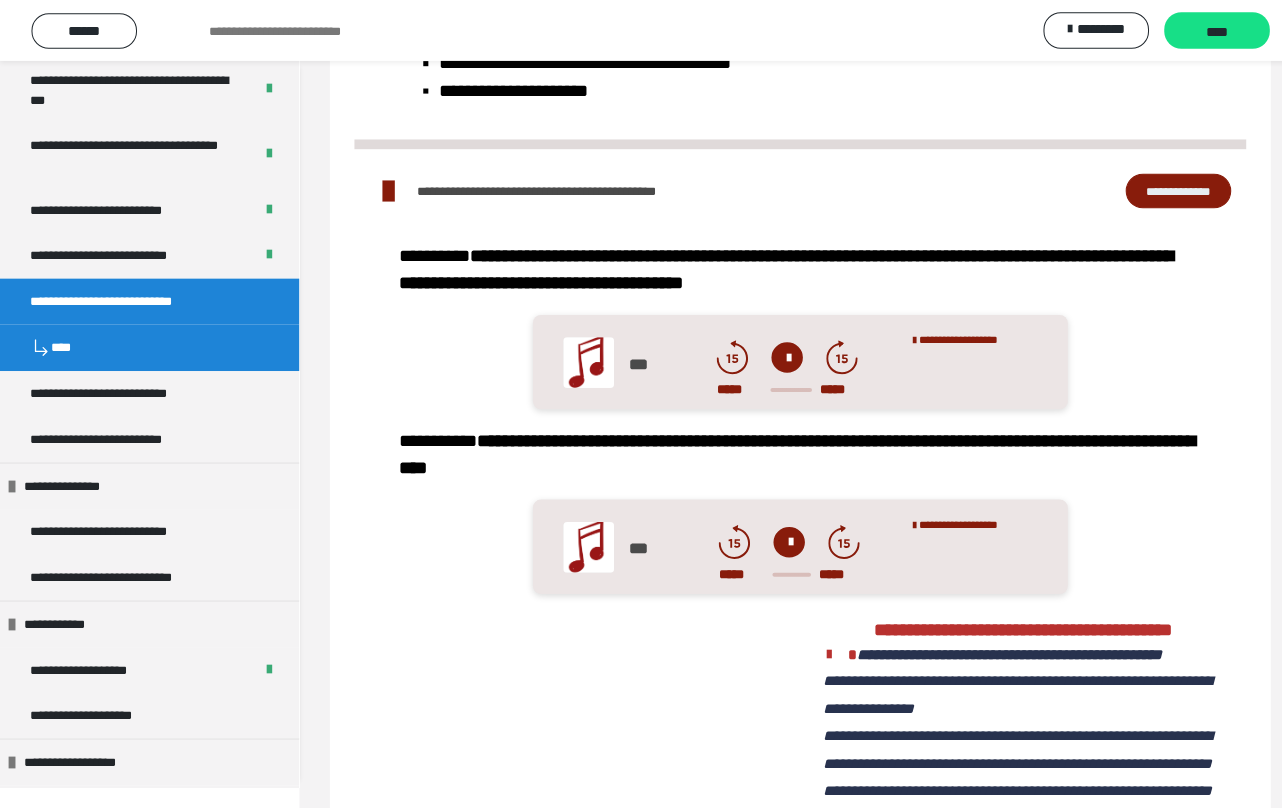 click on "**********" at bounding box center (1161, 188) 